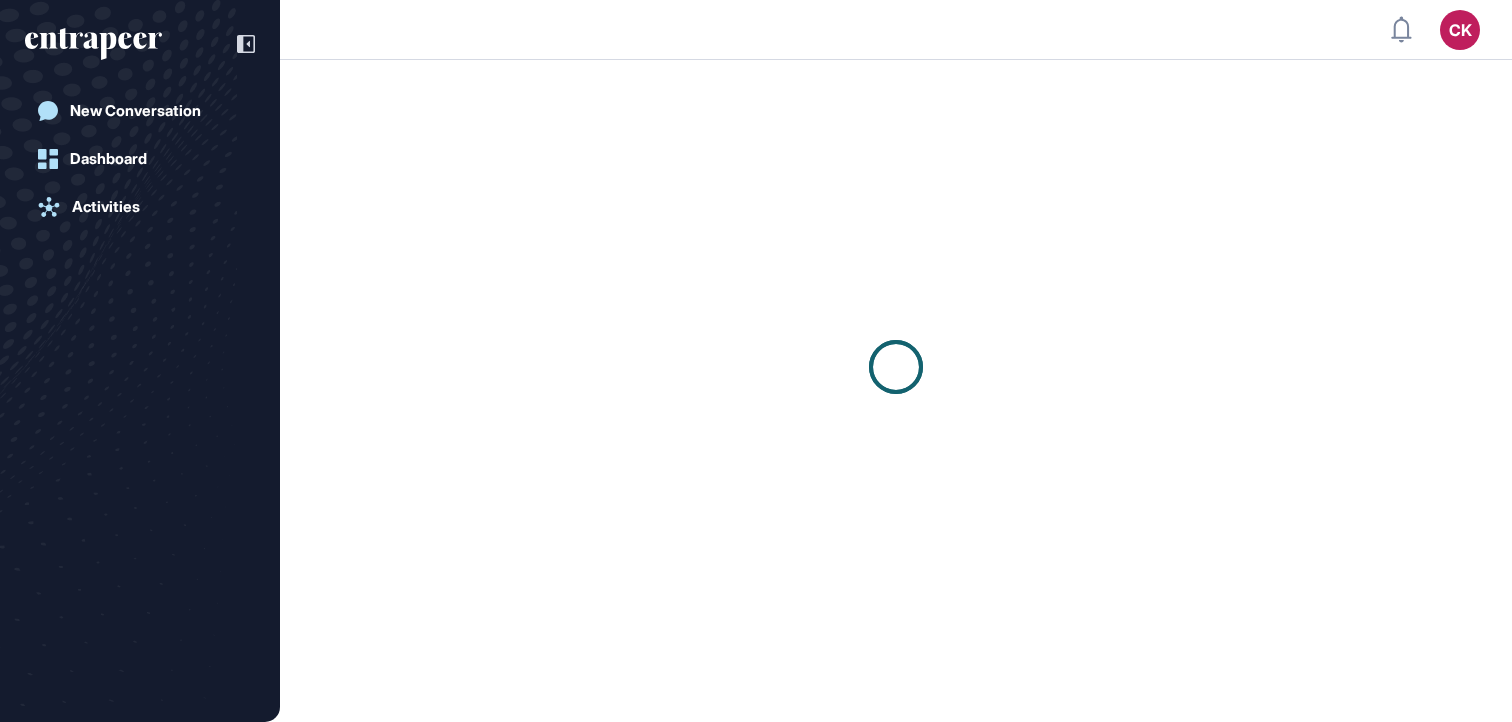 scroll, scrollTop: 0, scrollLeft: 0, axis: both 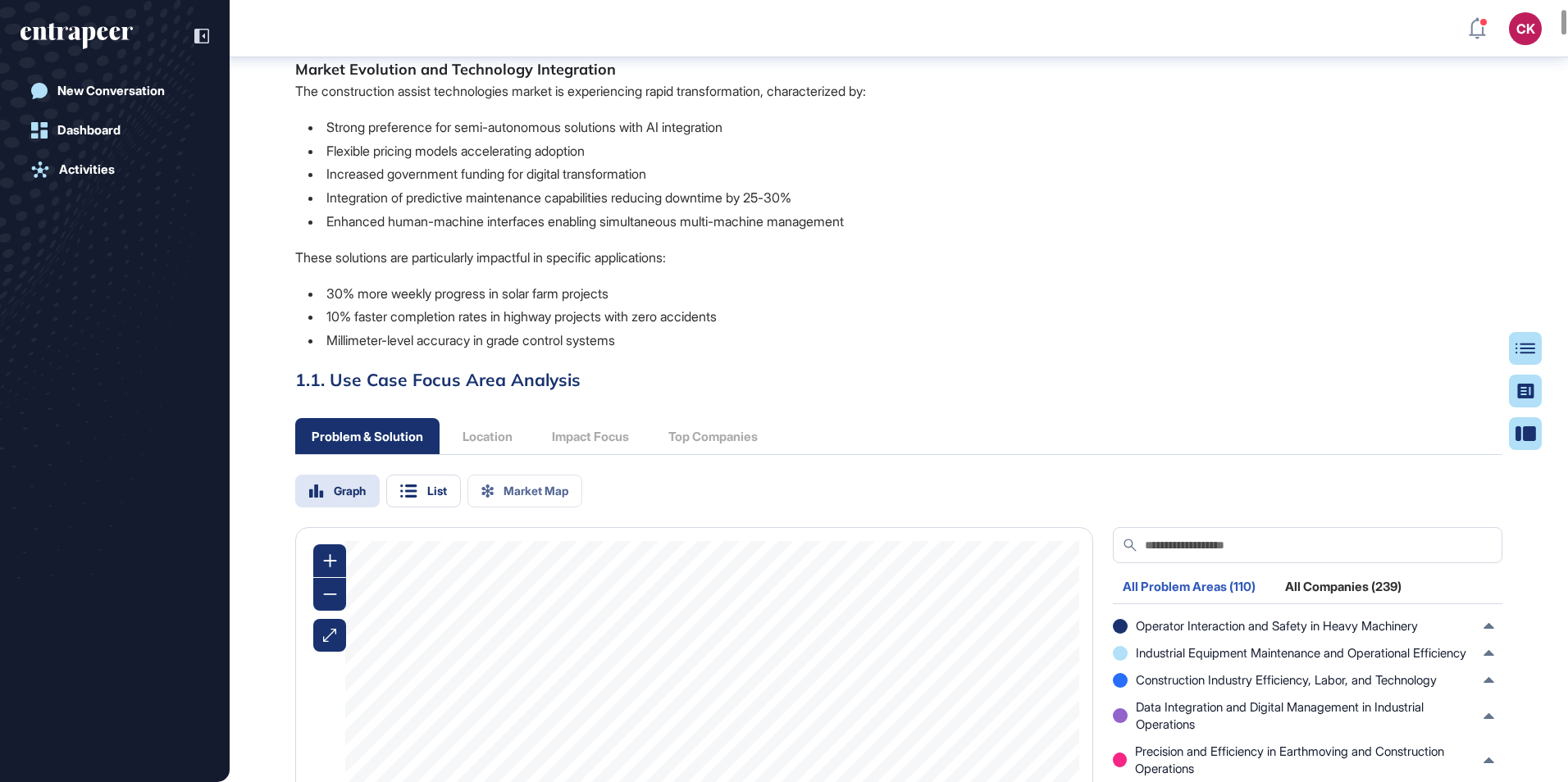 click on "1.1. Use Case Focus Area Analysis" at bounding box center (899, 380) 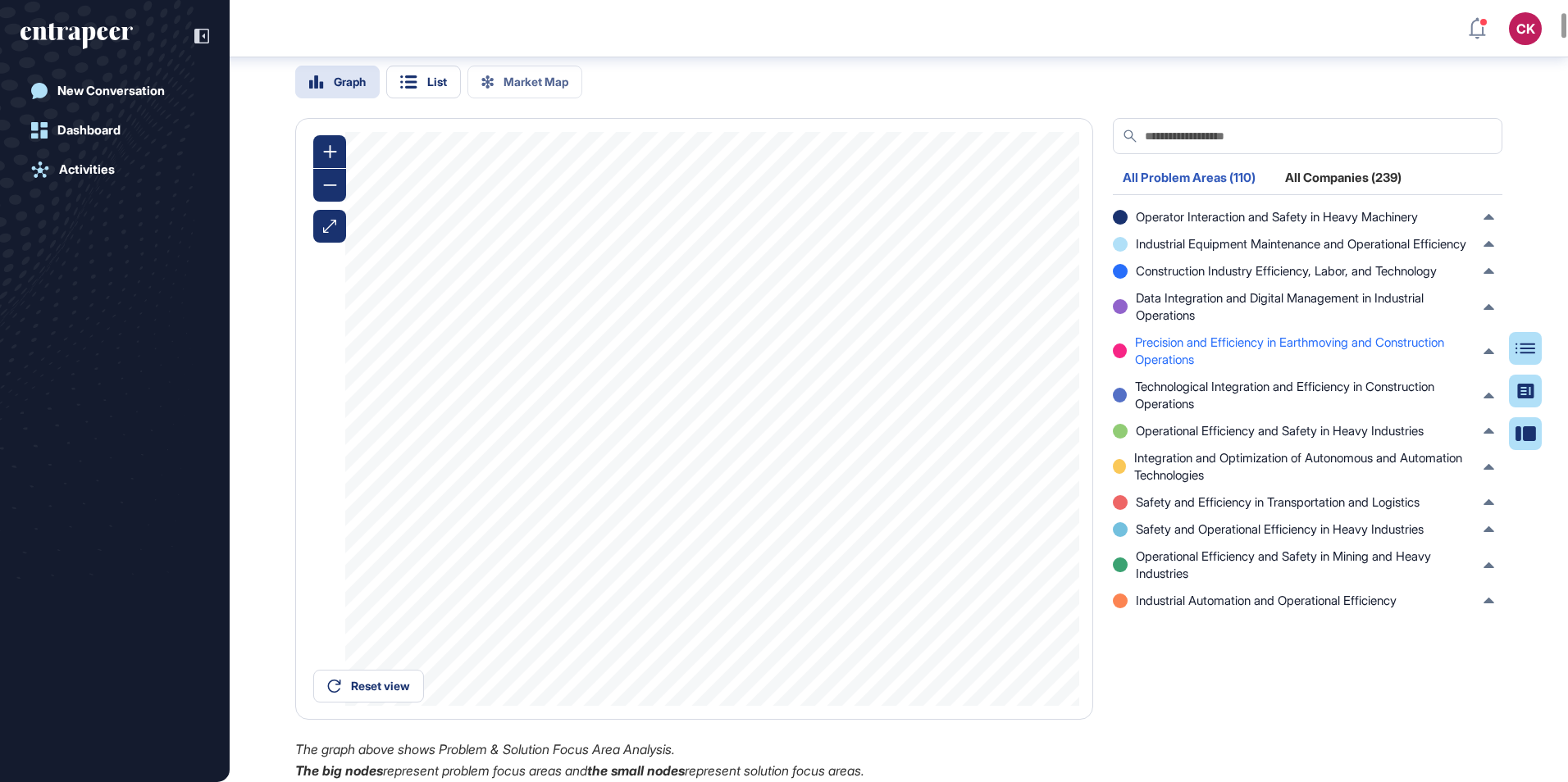 scroll, scrollTop: 1484, scrollLeft: 0, axis: vertical 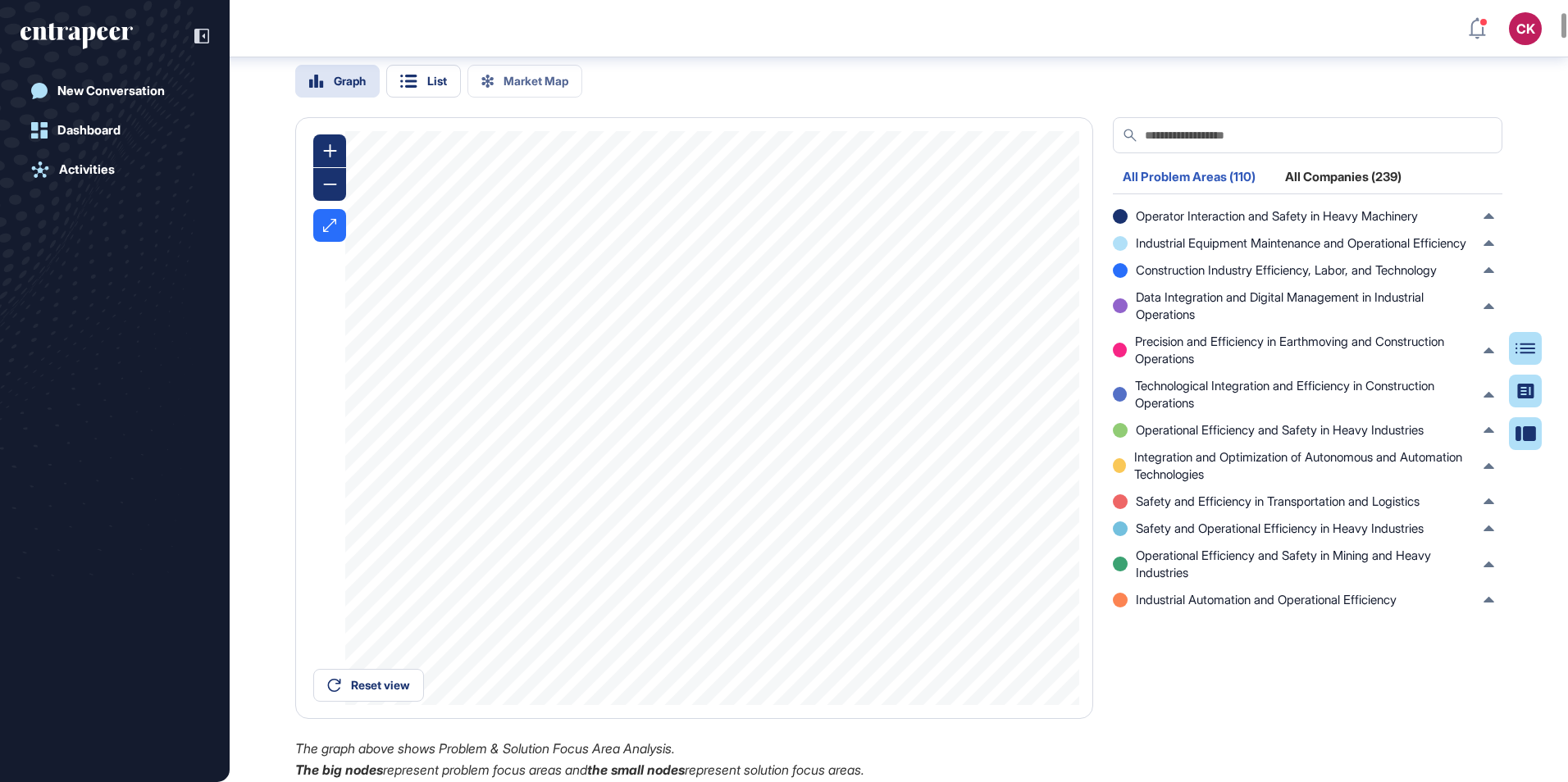 click 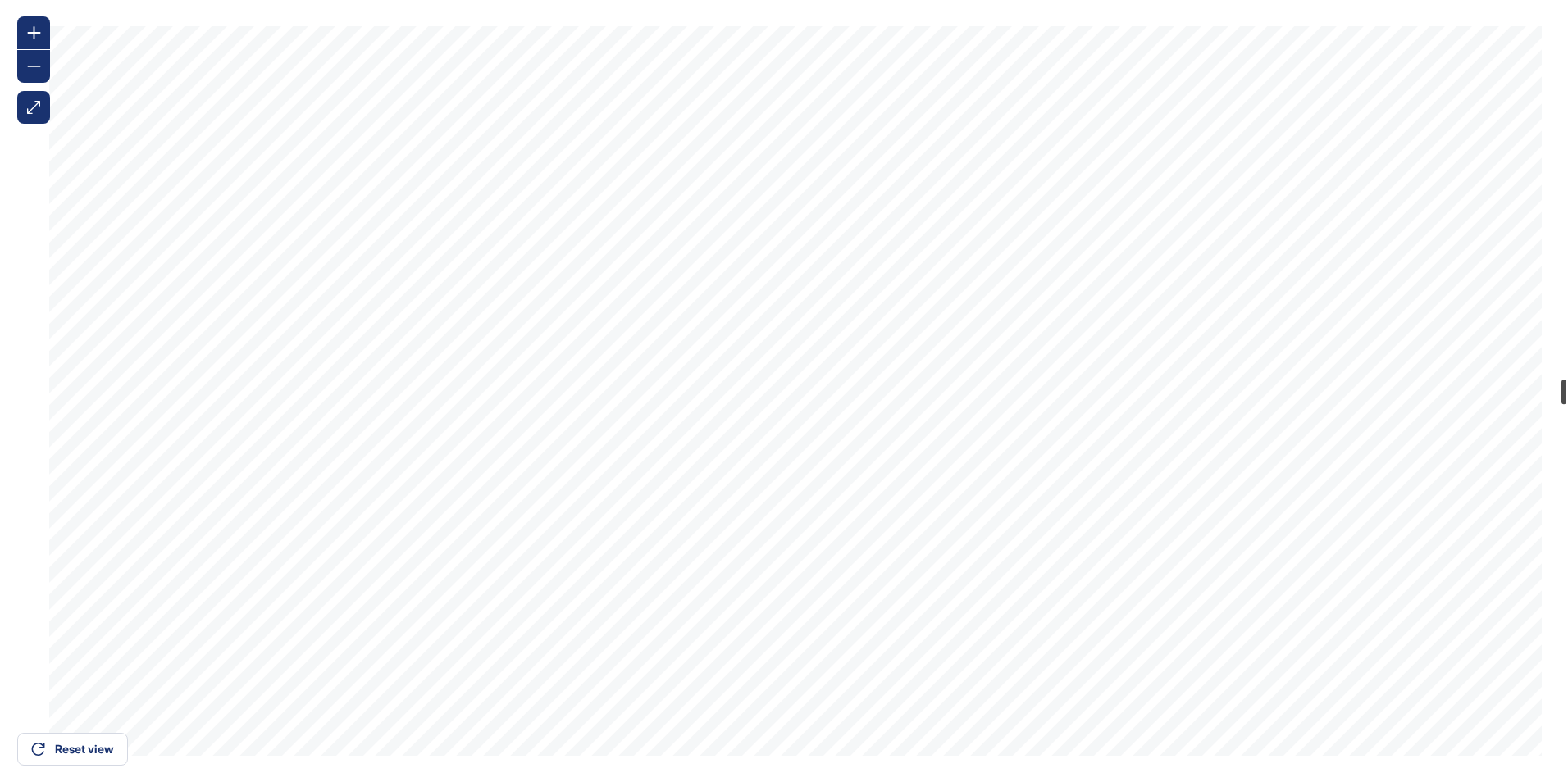scroll, scrollTop: 48477, scrollLeft: 0, axis: vertical 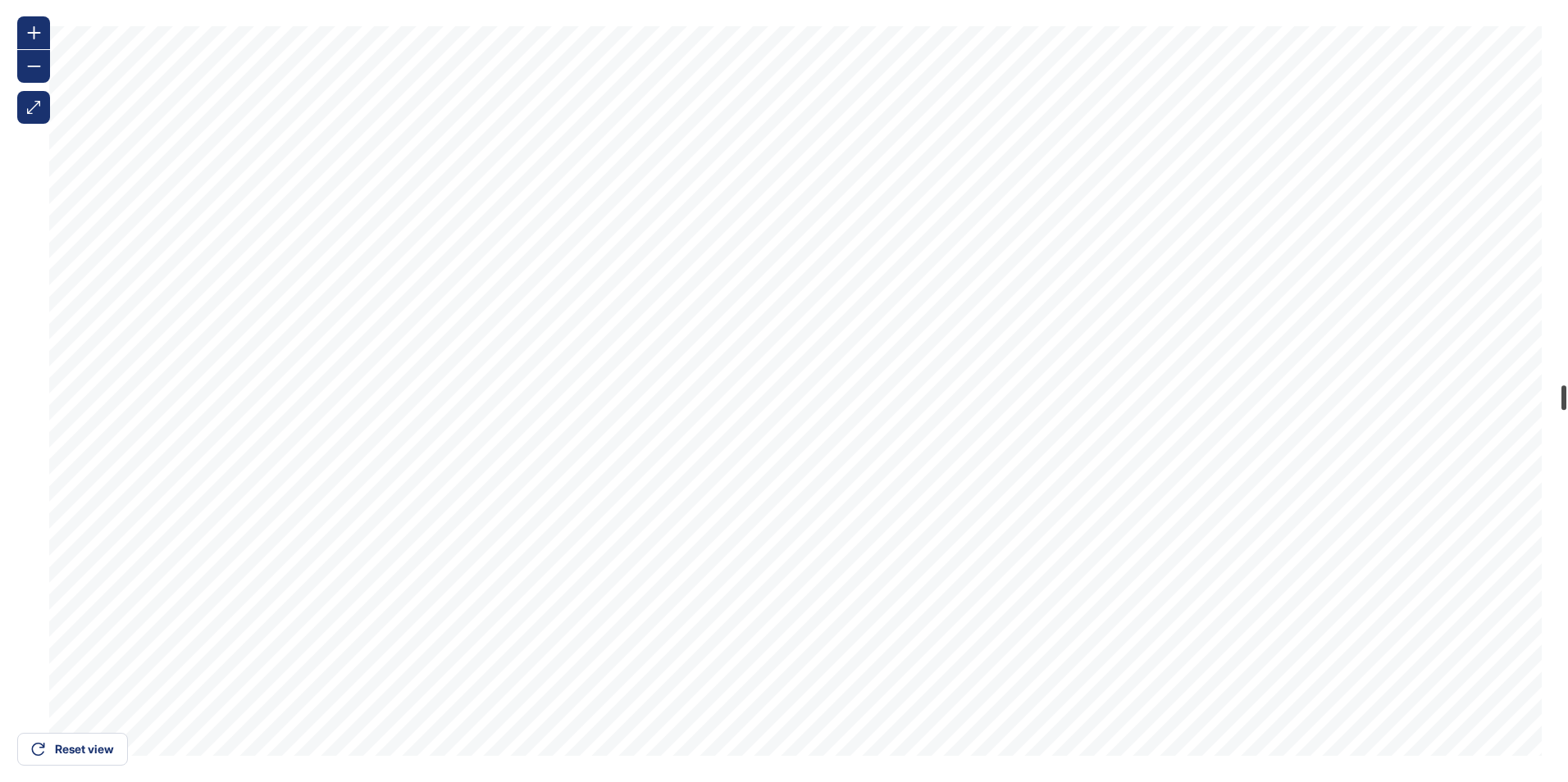 drag, startPoint x: 1566, startPoint y: 27, endPoint x: 1557, endPoint y: 399, distance: 372.10886 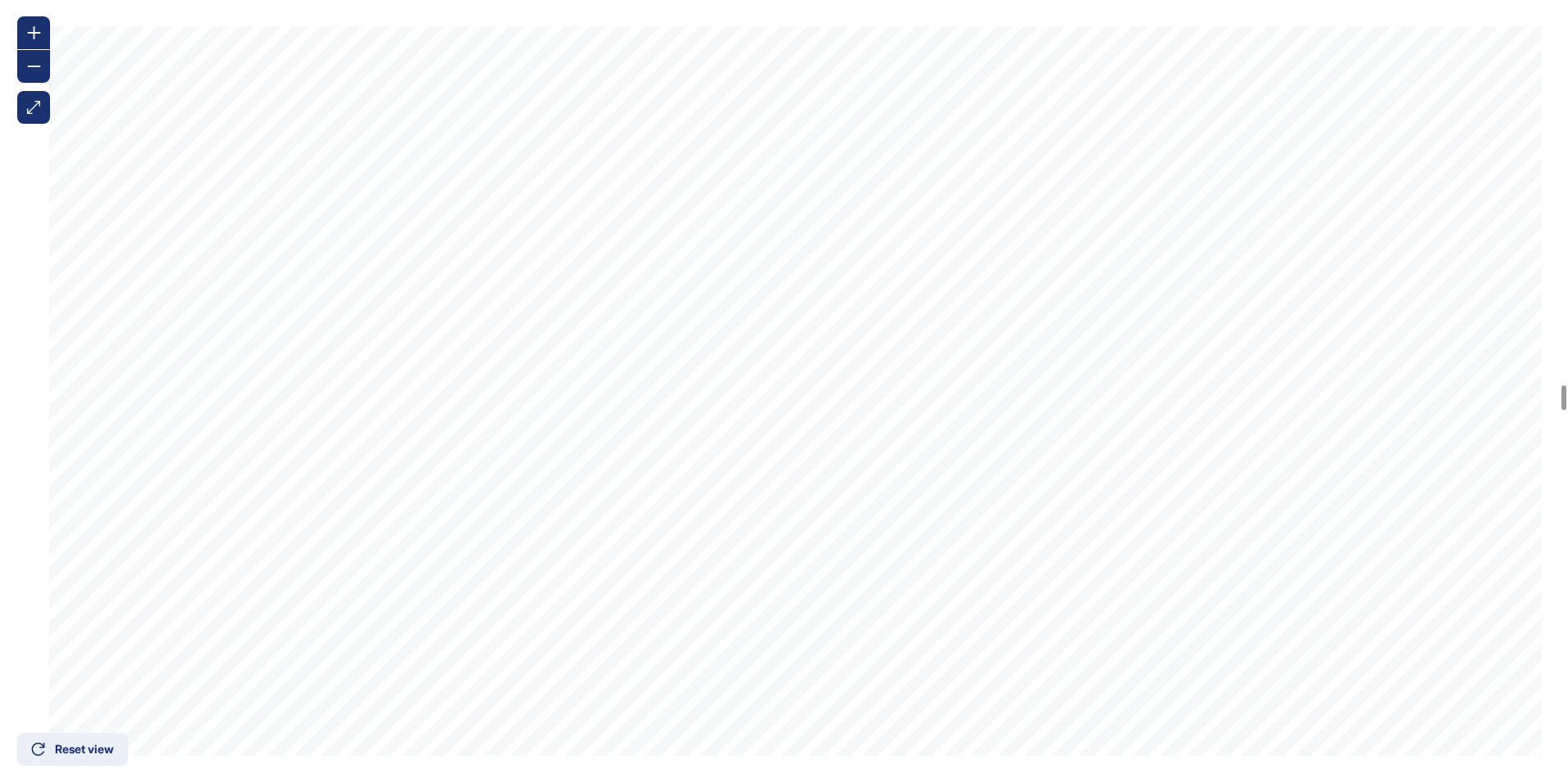 click on "Reset view" at bounding box center [84, 749] 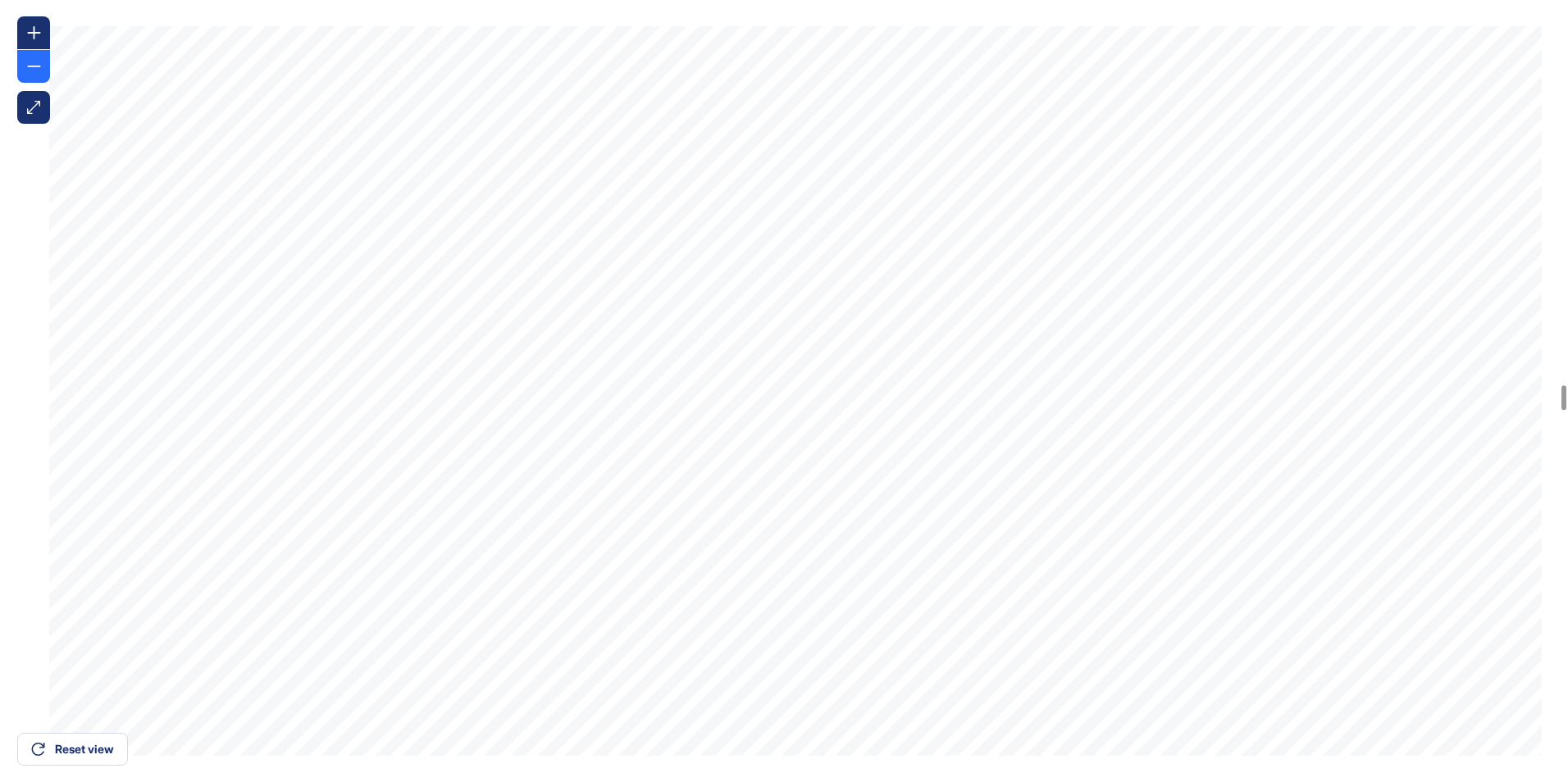 click at bounding box center [34, 66] 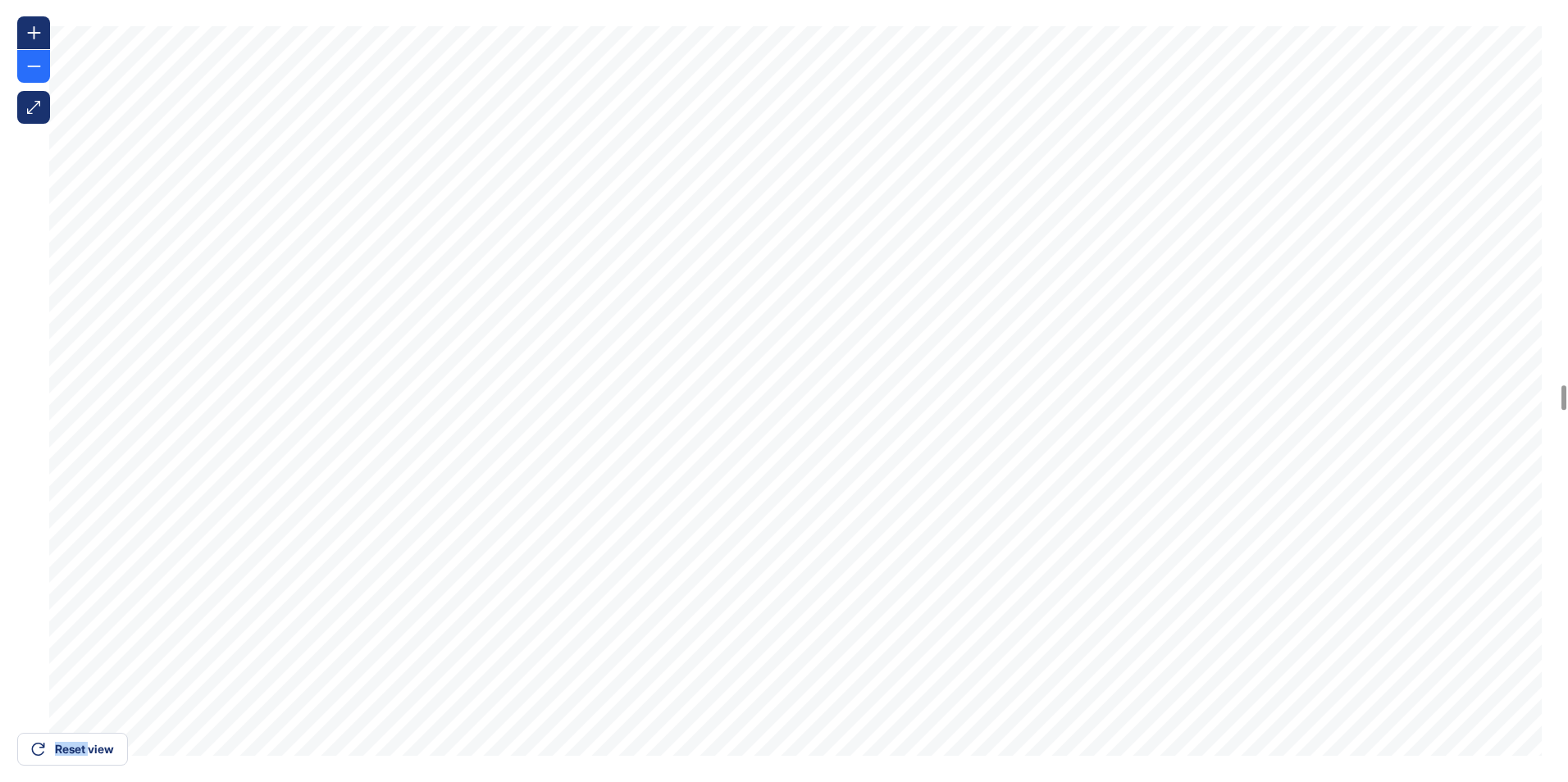 click at bounding box center (34, 66) 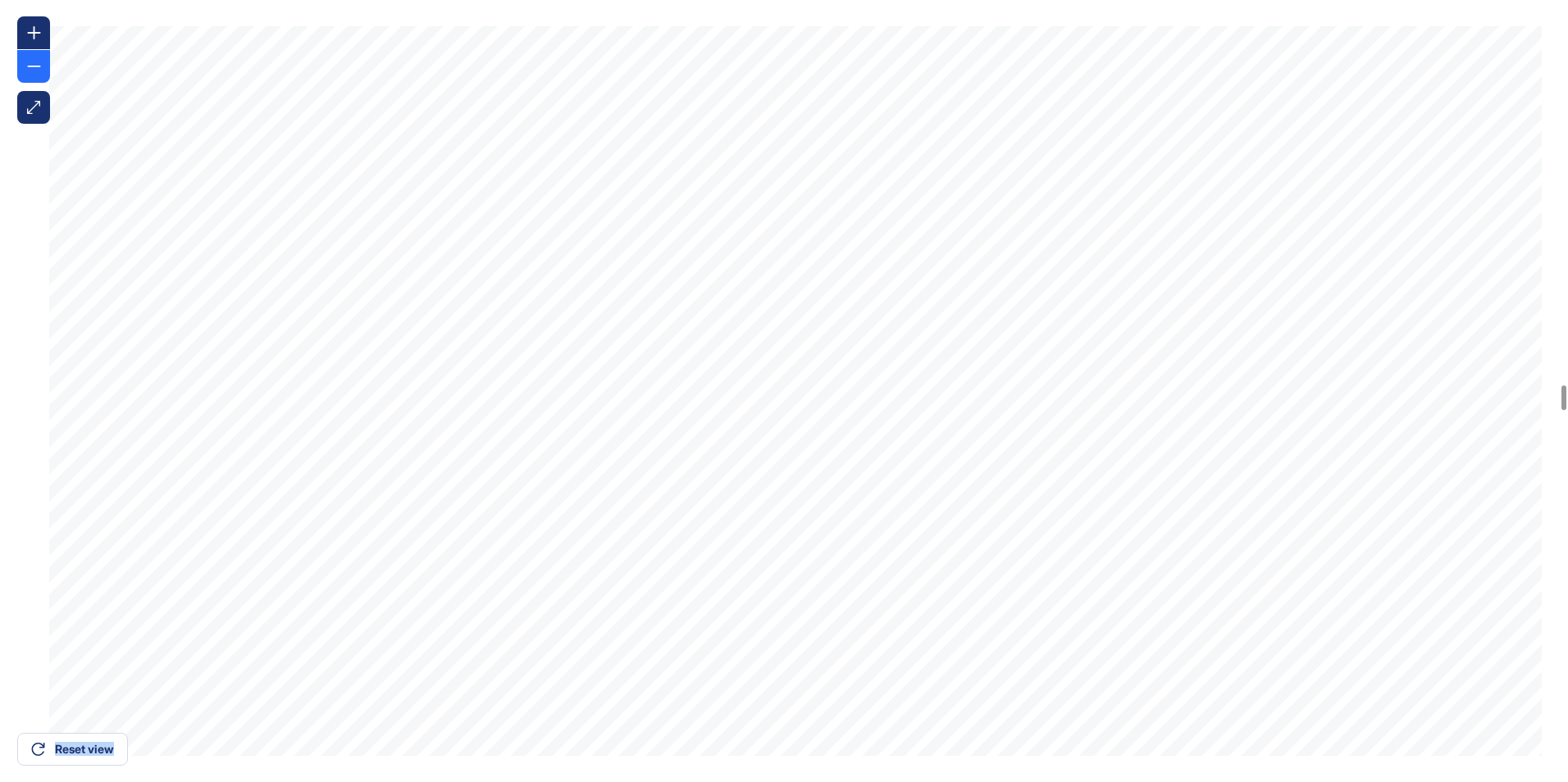 click at bounding box center (34, 66) 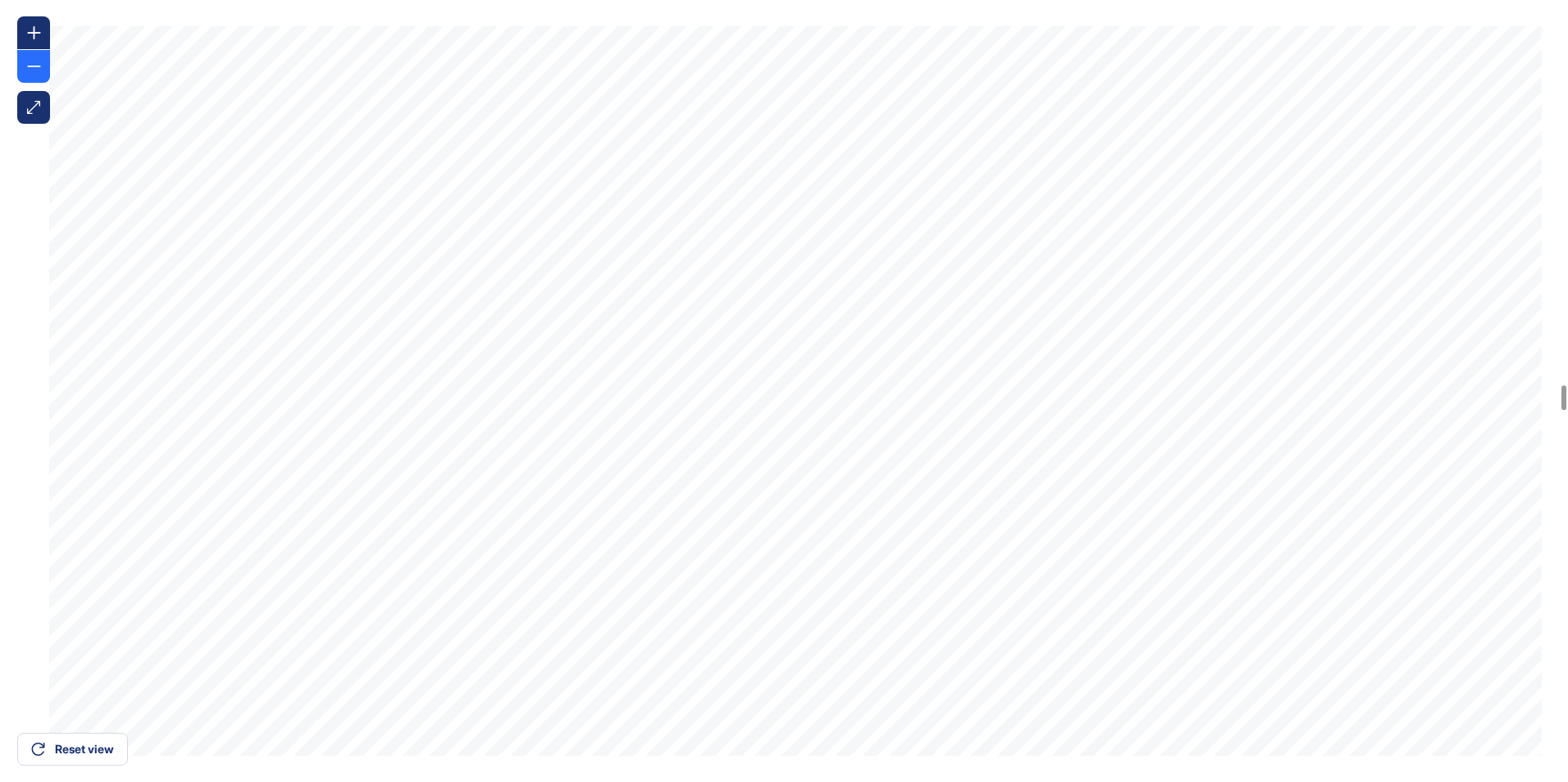 click at bounding box center [34, 66] 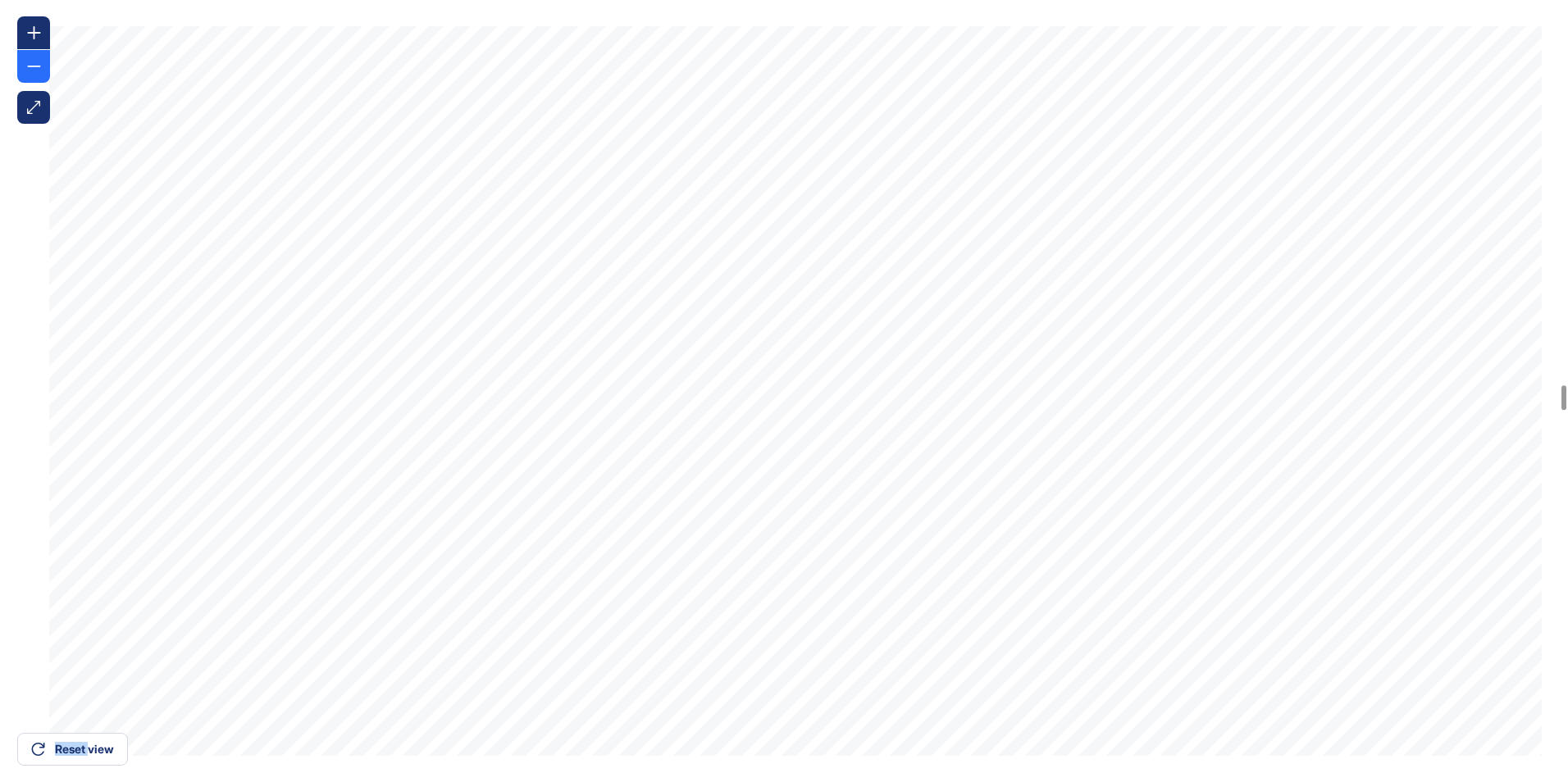 click at bounding box center [34, 66] 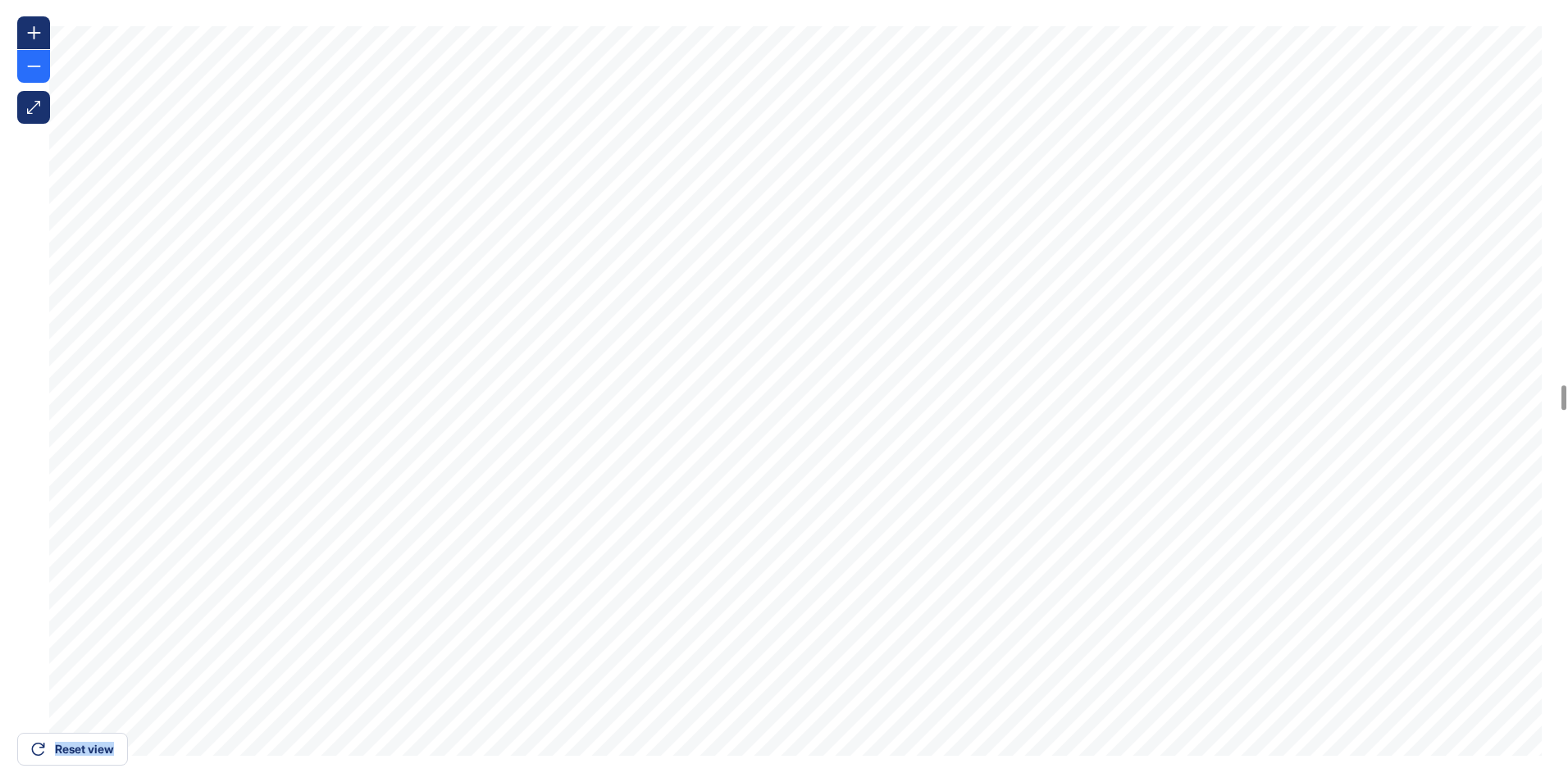 click at bounding box center (34, 66) 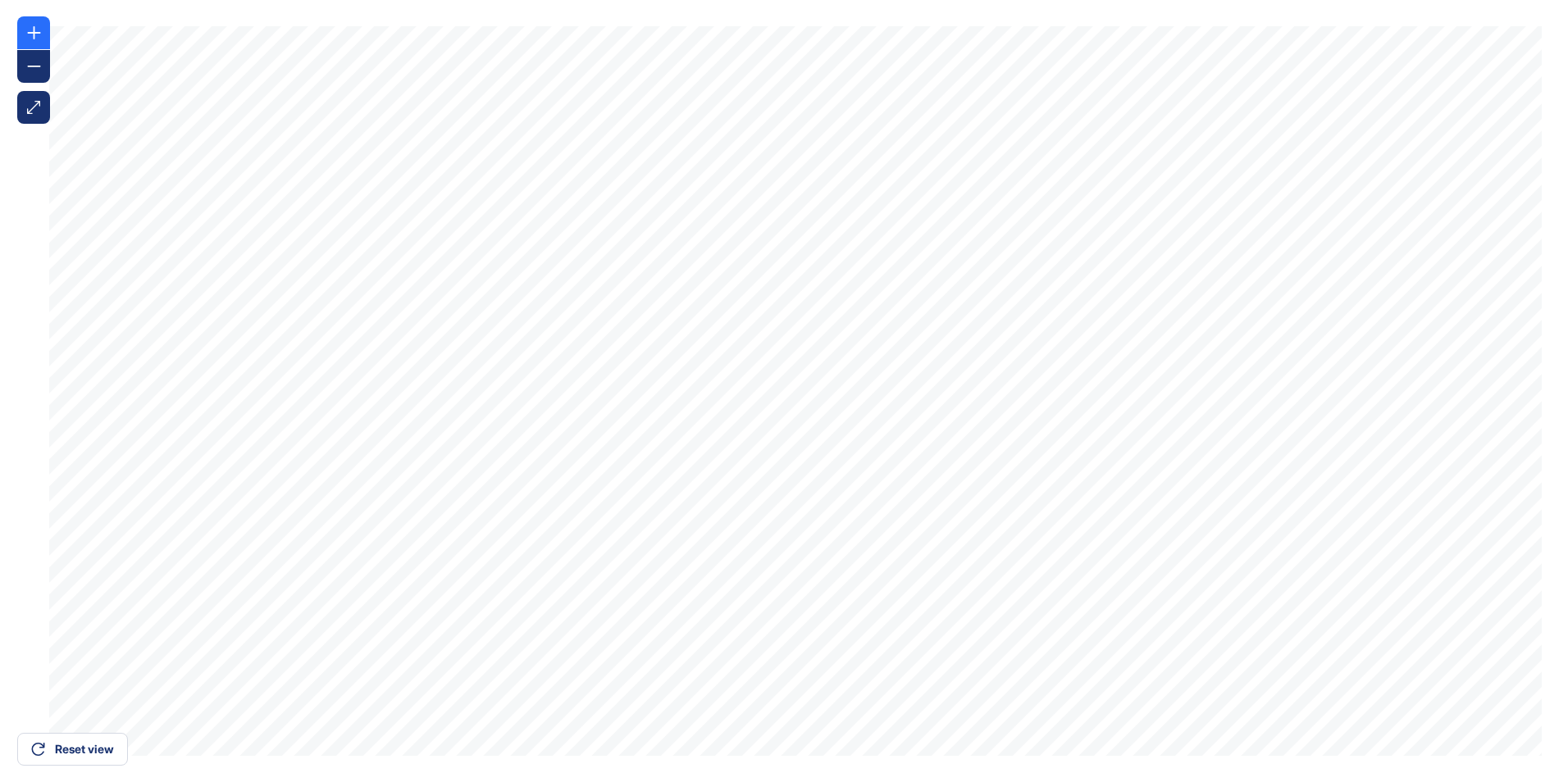 drag, startPoint x: 38, startPoint y: 61, endPoint x: 28, endPoint y: 33, distance: 30 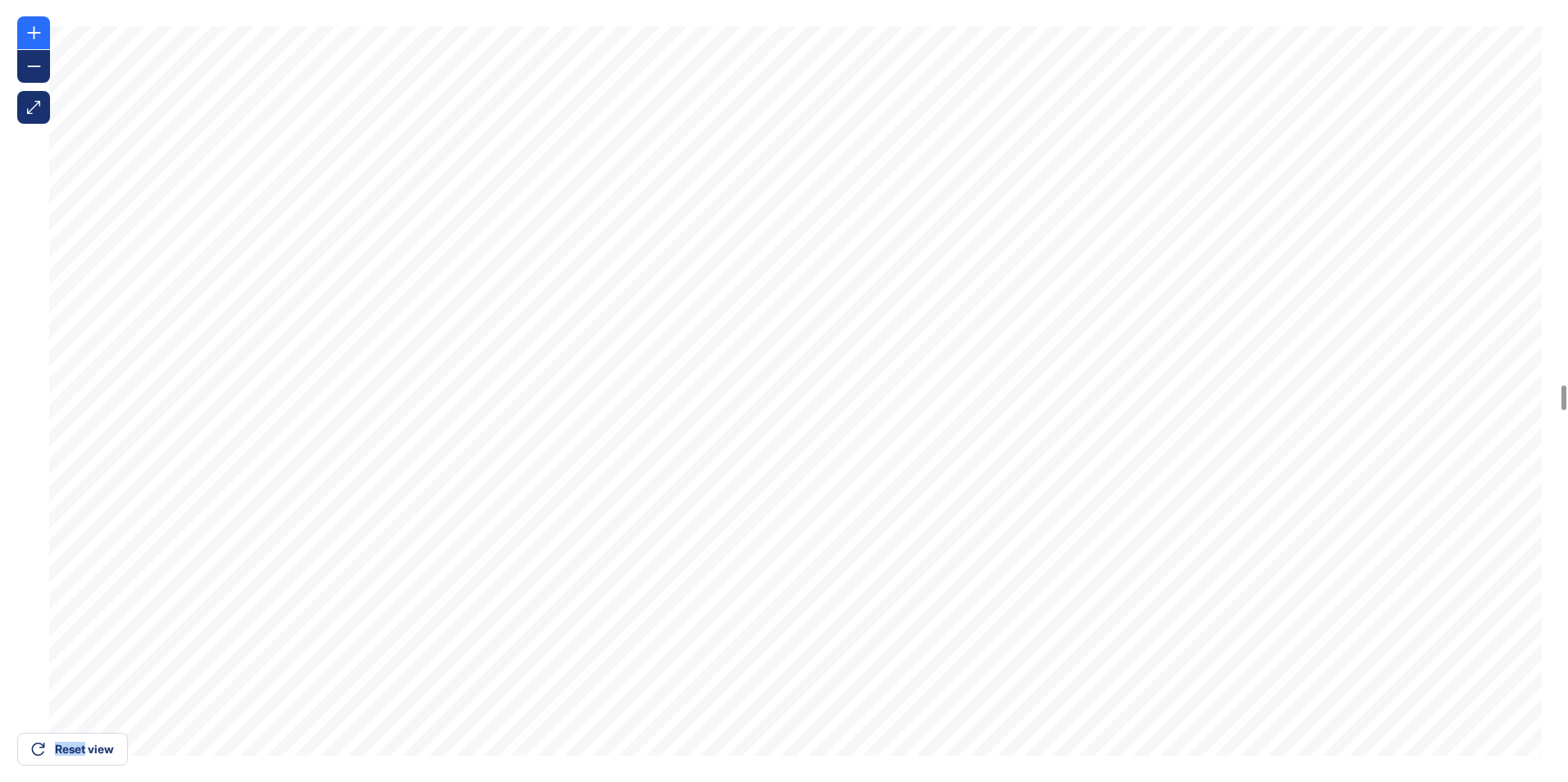 click 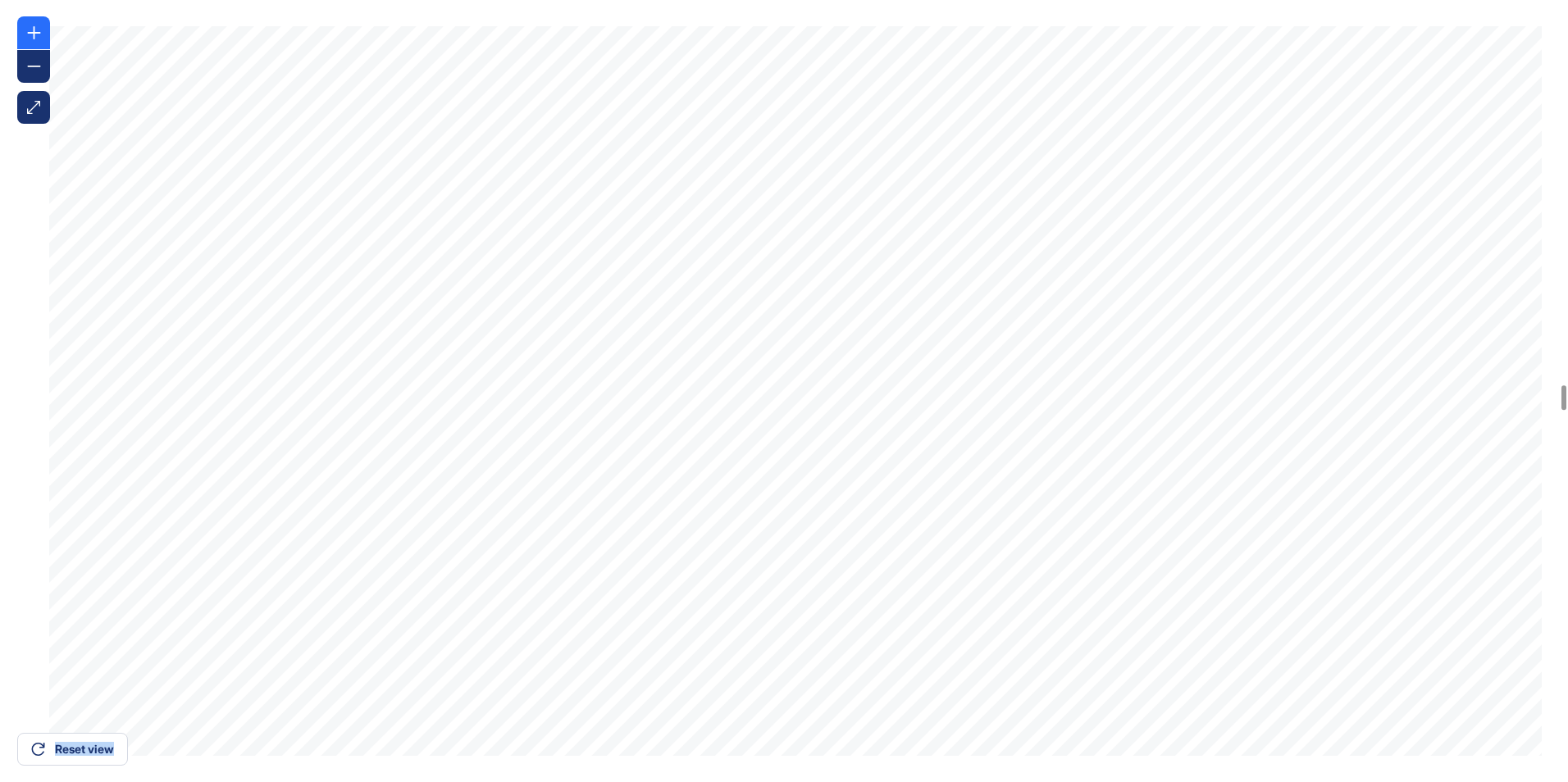 click 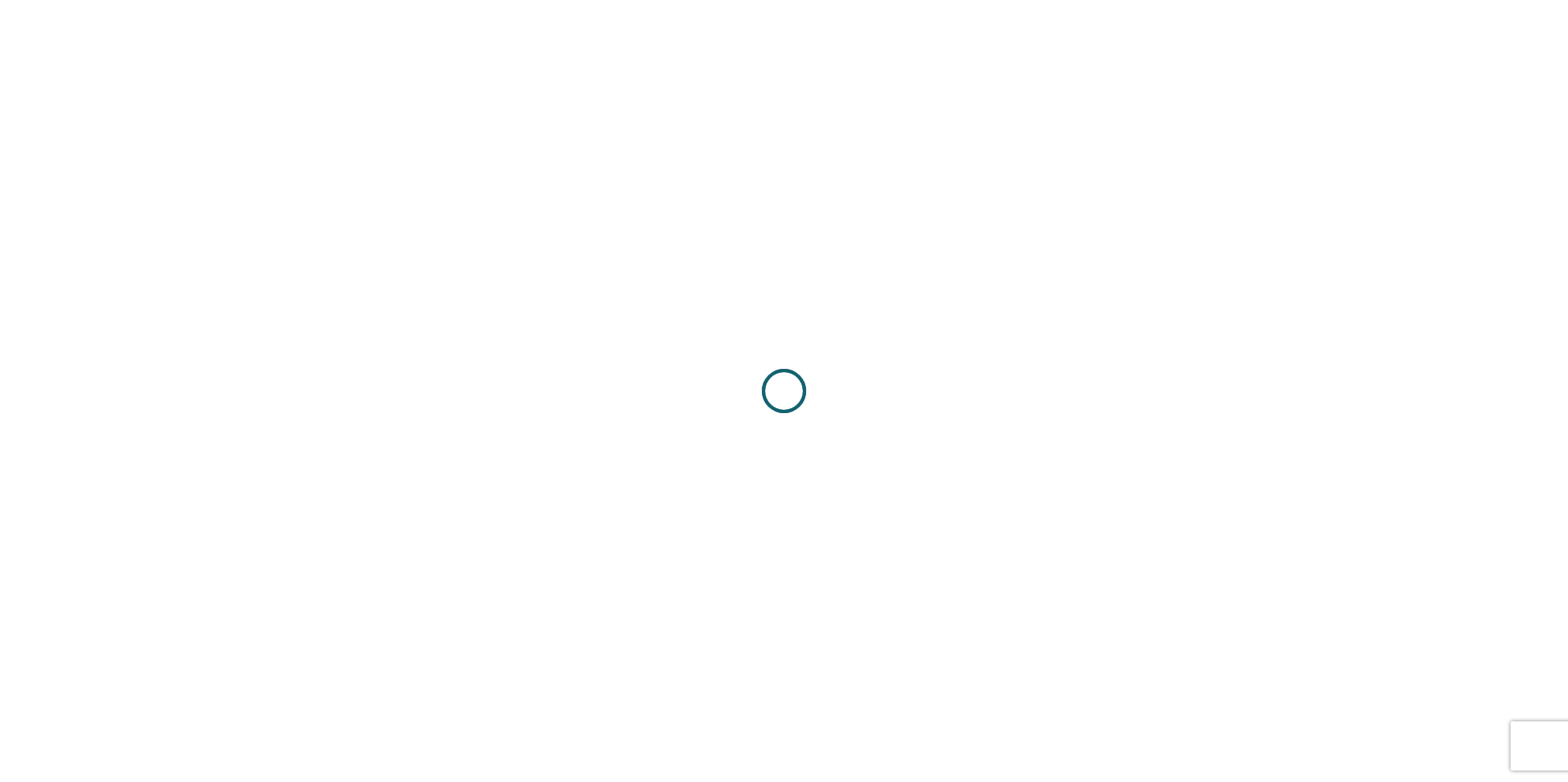 scroll, scrollTop: 0, scrollLeft: 0, axis: both 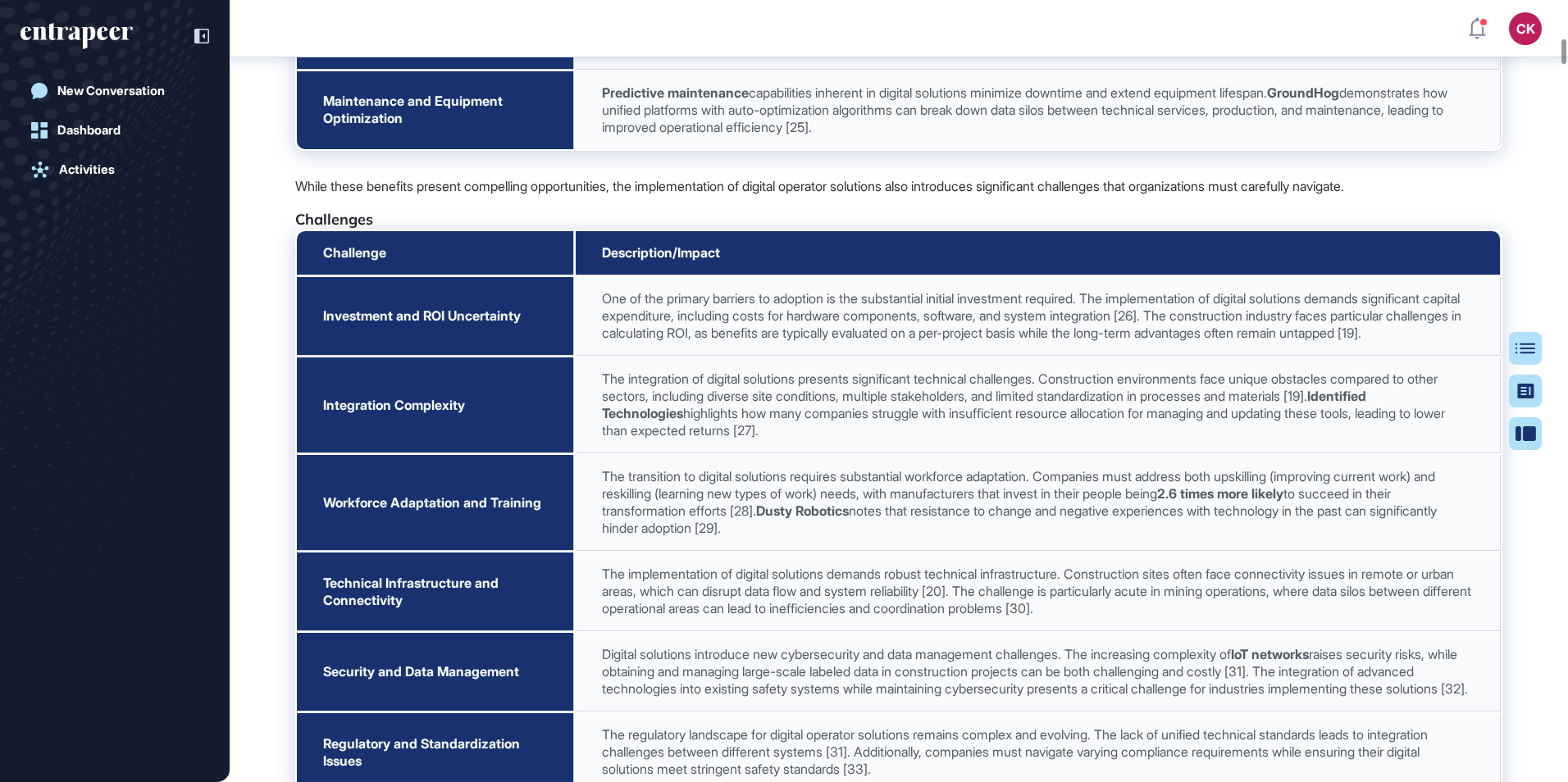 click on "Research Report: Construction assist technologies for heavy equipment Planning Report Source List Summary Presentation Translations Table of Contents Summary Presentation Research In Numbers 33 Contributing
agents 2002 Articles
reviewed 5731 News
reviewed 7733 Total resource
reviewed 1882 Companies
included 770 Hours saved by
our AI agents 1. Executive Summary Digital operator solutions are revolutionizing the heavy equipment industry, driving significant improvements in productivity, precision, and safety while addressing critical labor shortages. The market for autonomous construction equipment is projected to reach  USD 15.67 billion by 2032 , with integrated ecosystems combining  AI ,  ML , and advanced control systems showing remarkable results across key performance indicators. Operational Impact and Performance Metrics Automated Machine Control  and operator assistance systems have demonstrated substantial productivity gains of 30-50%, with specific applications showing: Caterpillar's Grade with Assist" at bounding box center [899, 41776] 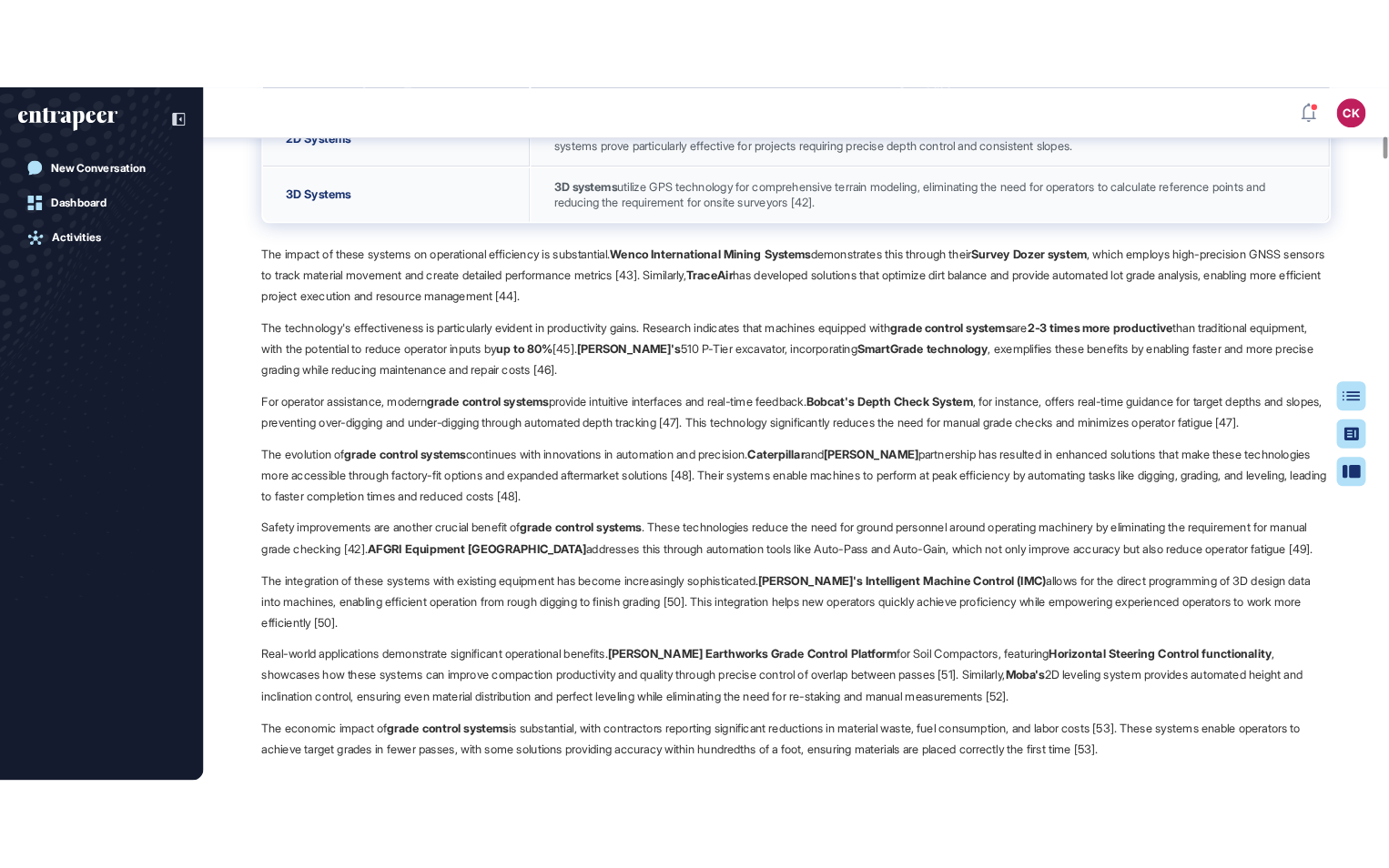 scroll, scrollTop: 7652, scrollLeft: 0, axis: vertical 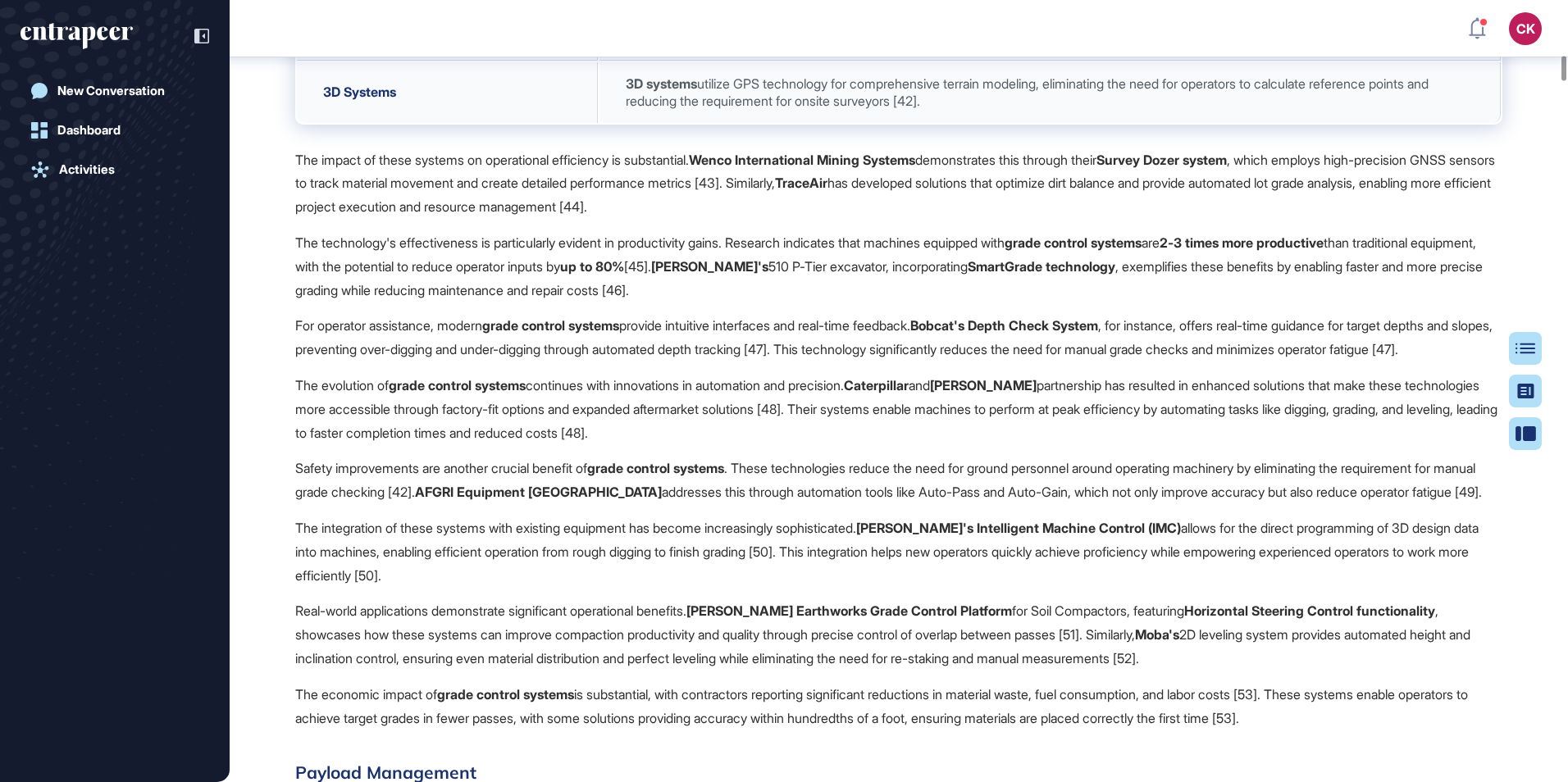 click on "TraceAir" at bounding box center (801, 183) 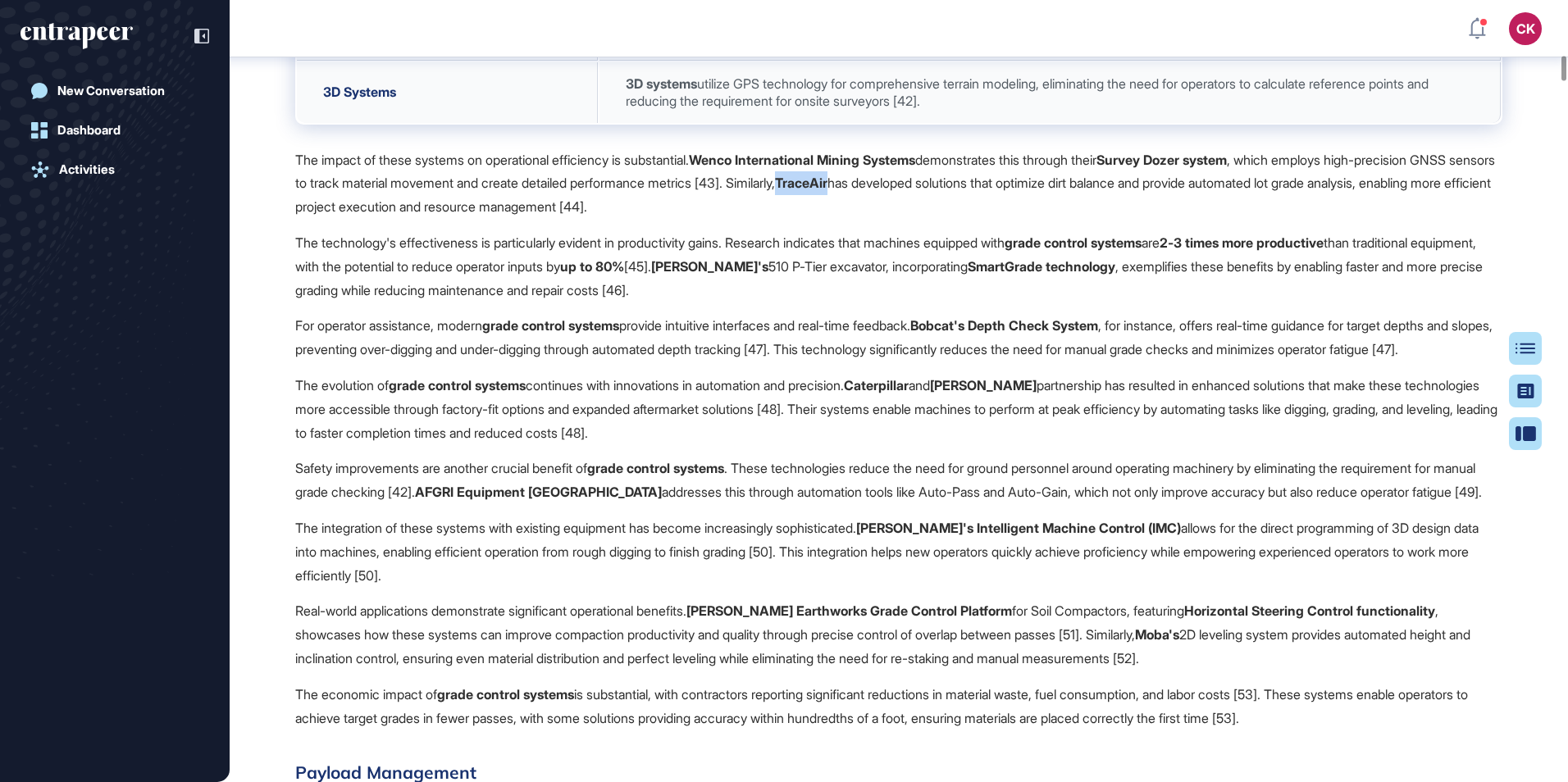 drag, startPoint x: 905, startPoint y: 298, endPoint x: 957, endPoint y: 303, distance: 52.23983 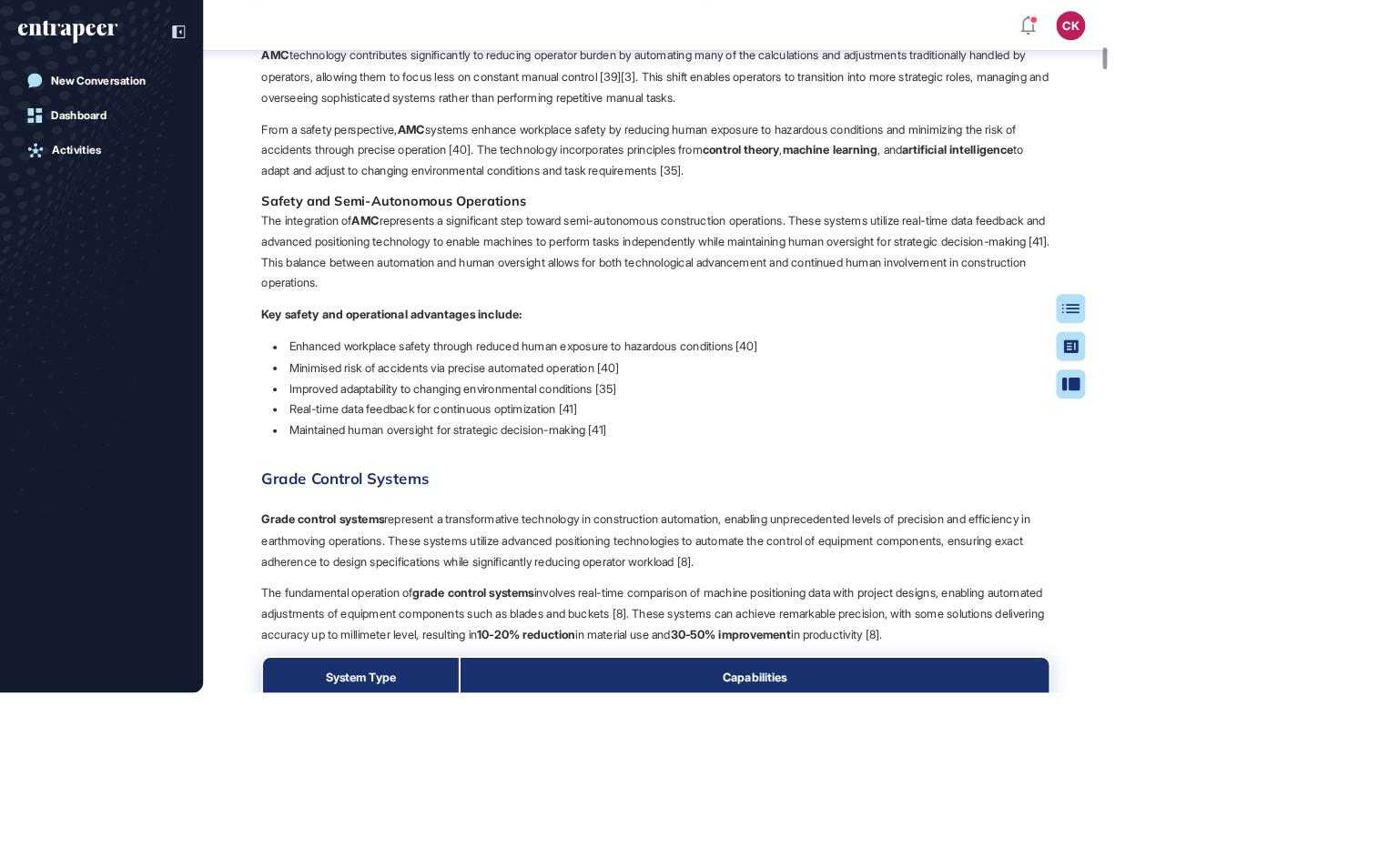 scroll, scrollTop: 8645, scrollLeft: 0, axis: vertical 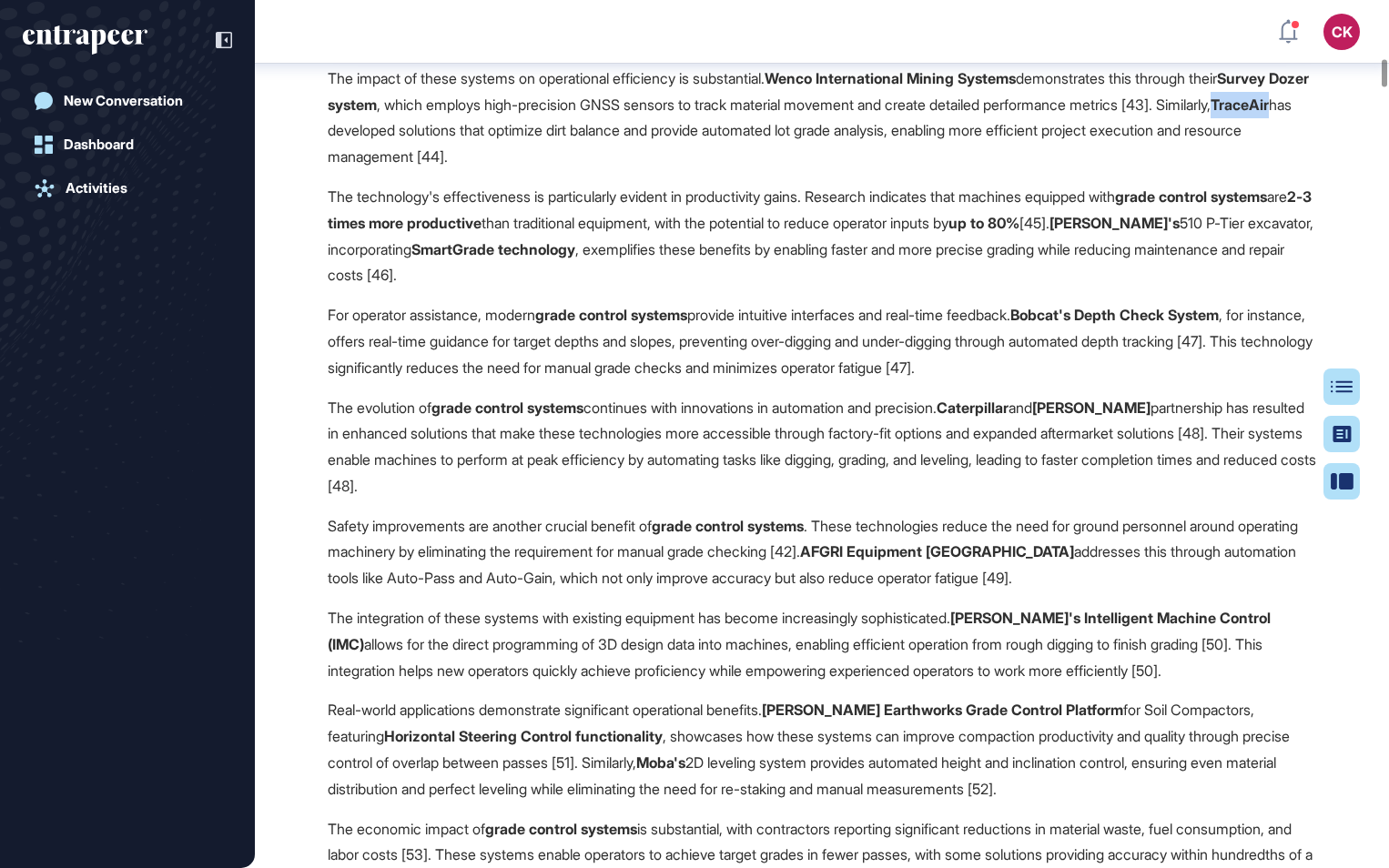 click on "TraceAir" at bounding box center (1240, 105) 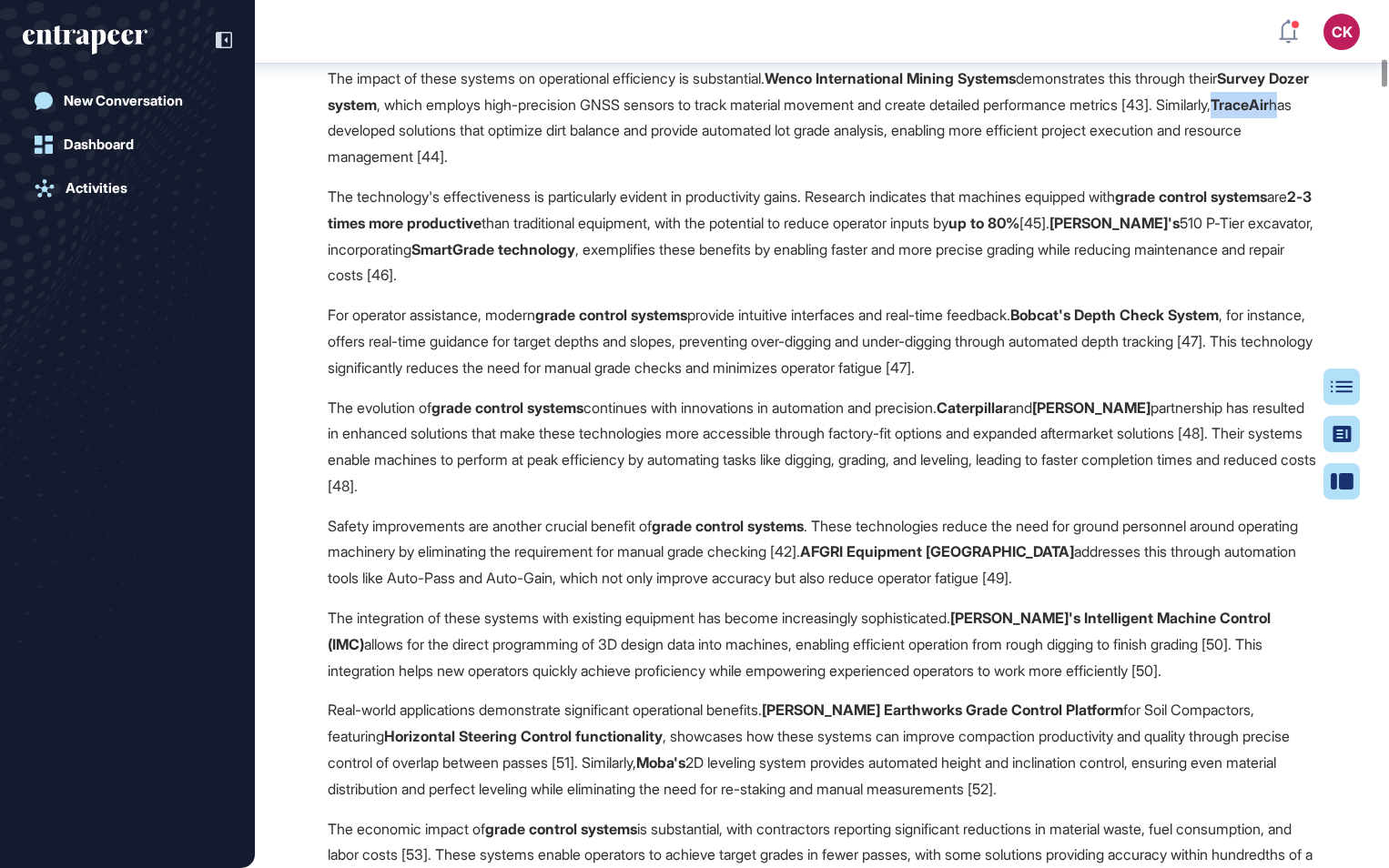 click on "TraceAir" at bounding box center (1240, 105) 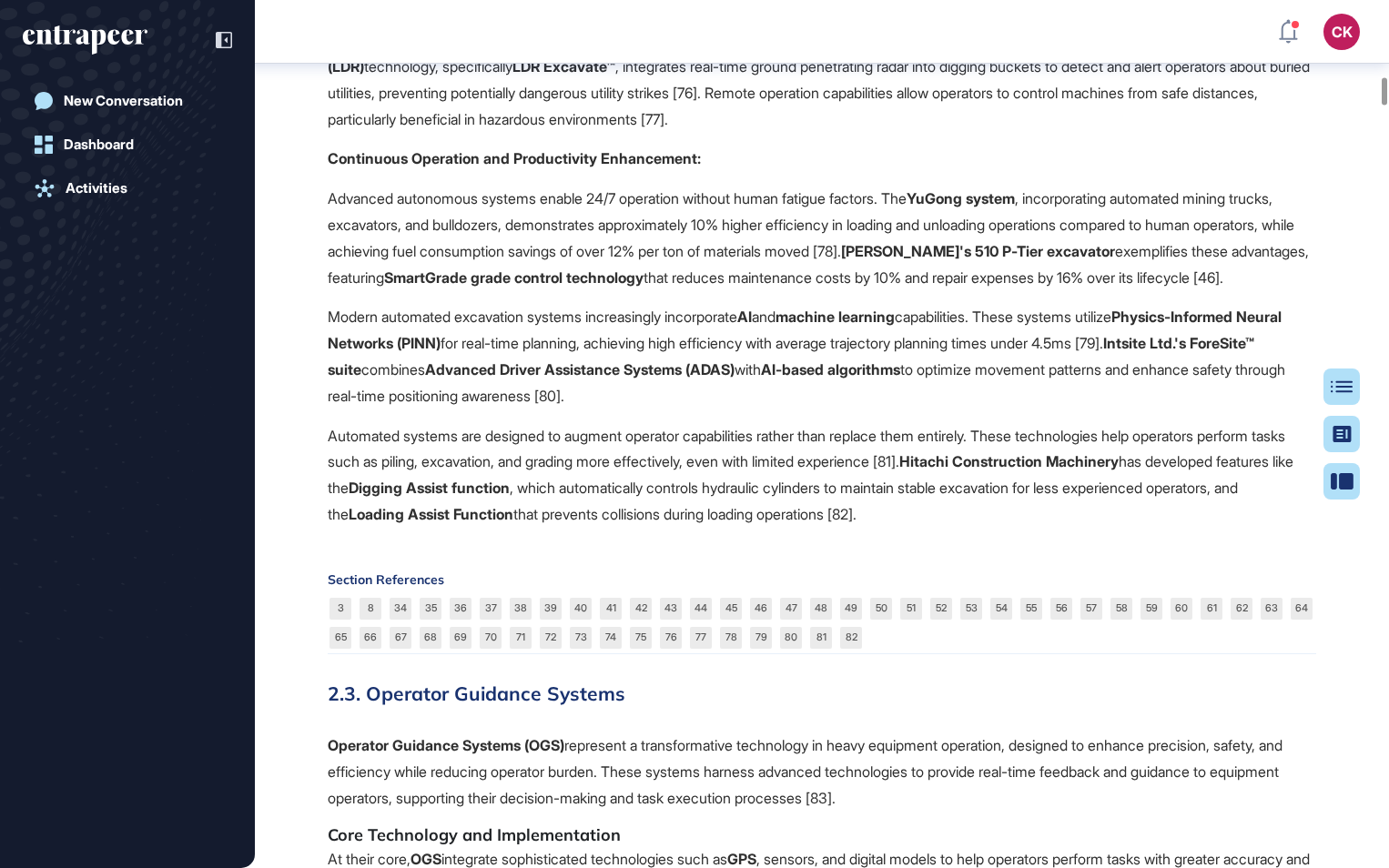 scroll, scrollTop: 11374, scrollLeft: 0, axis: vertical 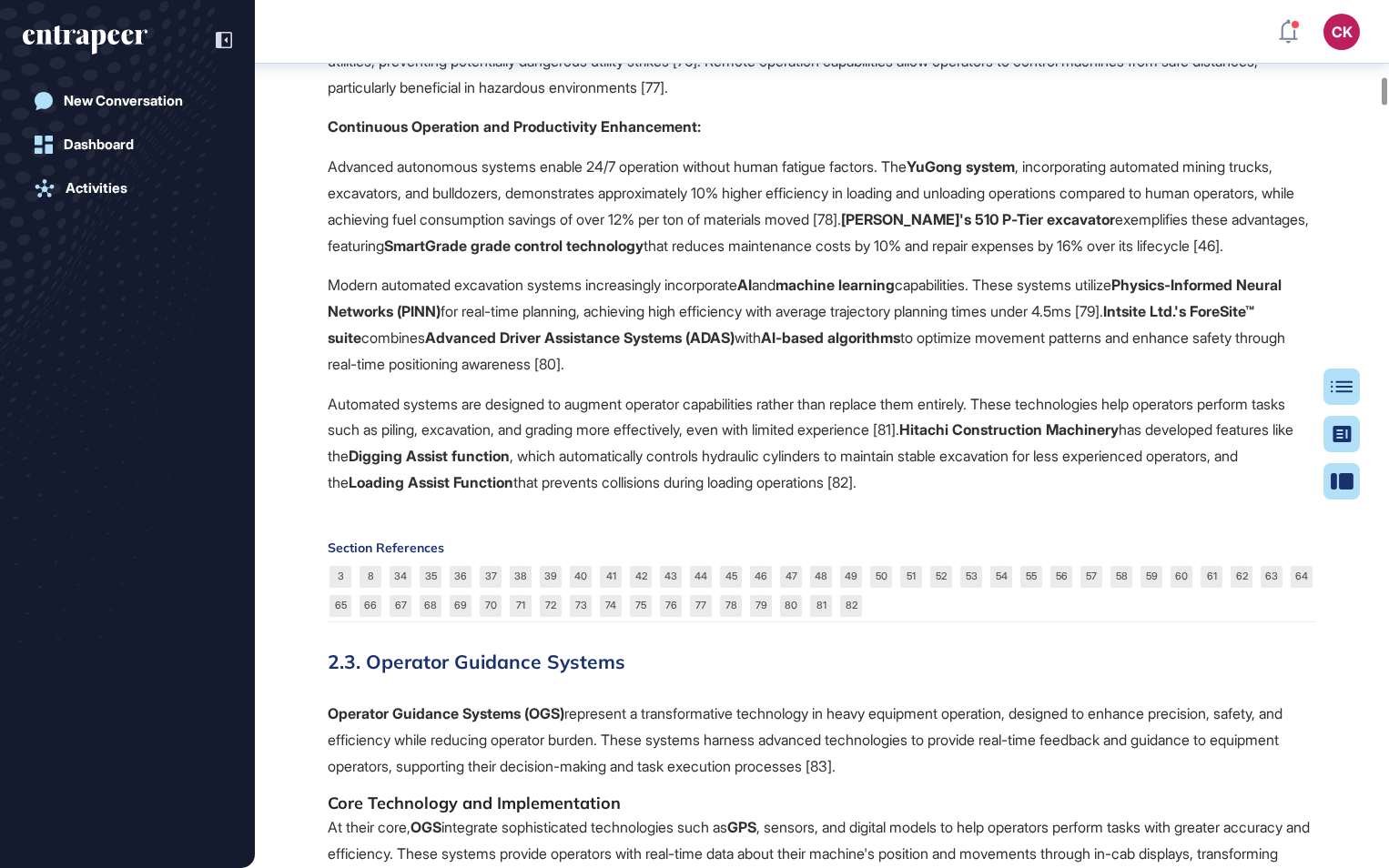drag, startPoint x: 1109, startPoint y: 307, endPoint x: 1294, endPoint y: 309, distance: 185.01081 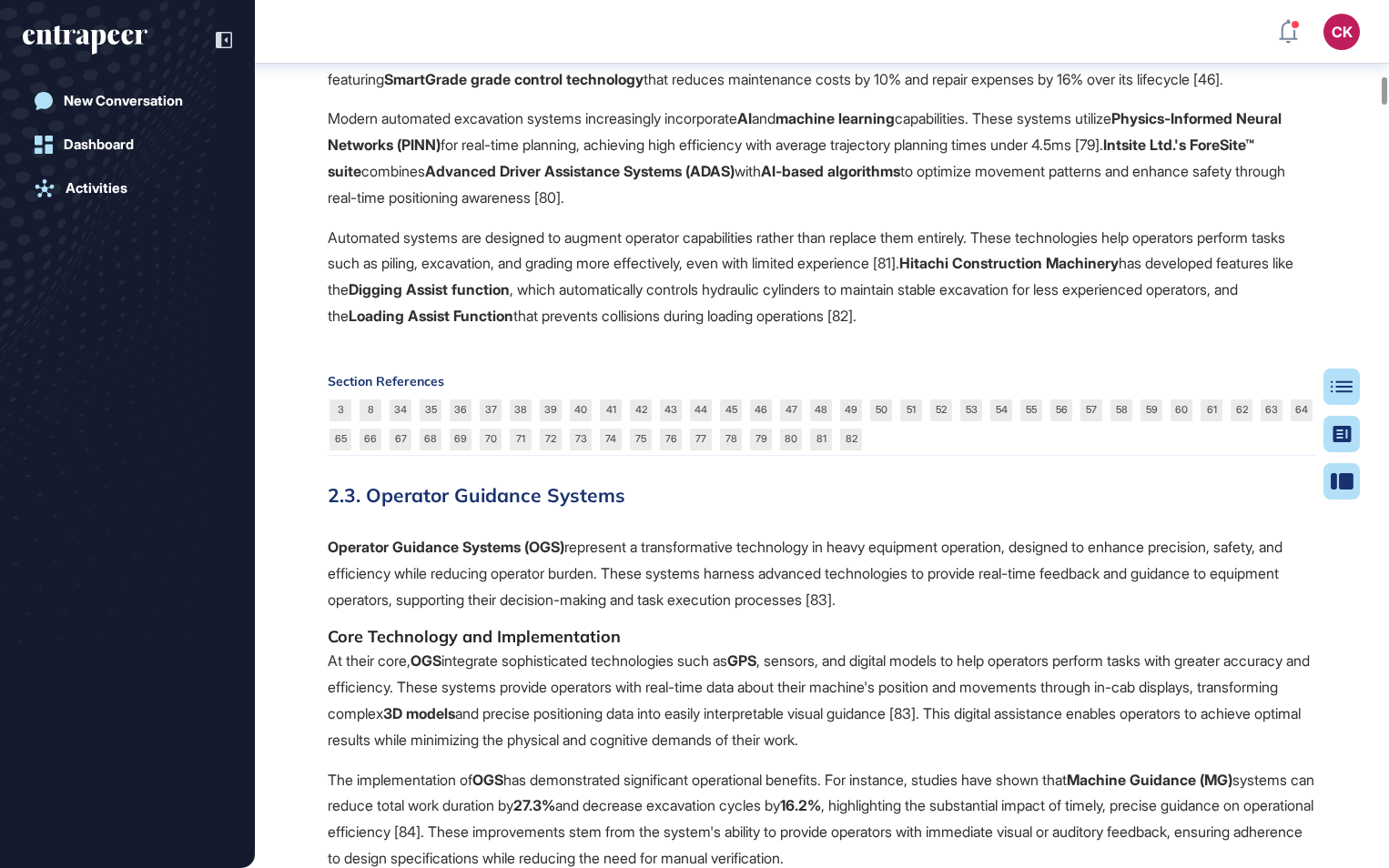 scroll, scrollTop: 11556, scrollLeft: 0, axis: vertical 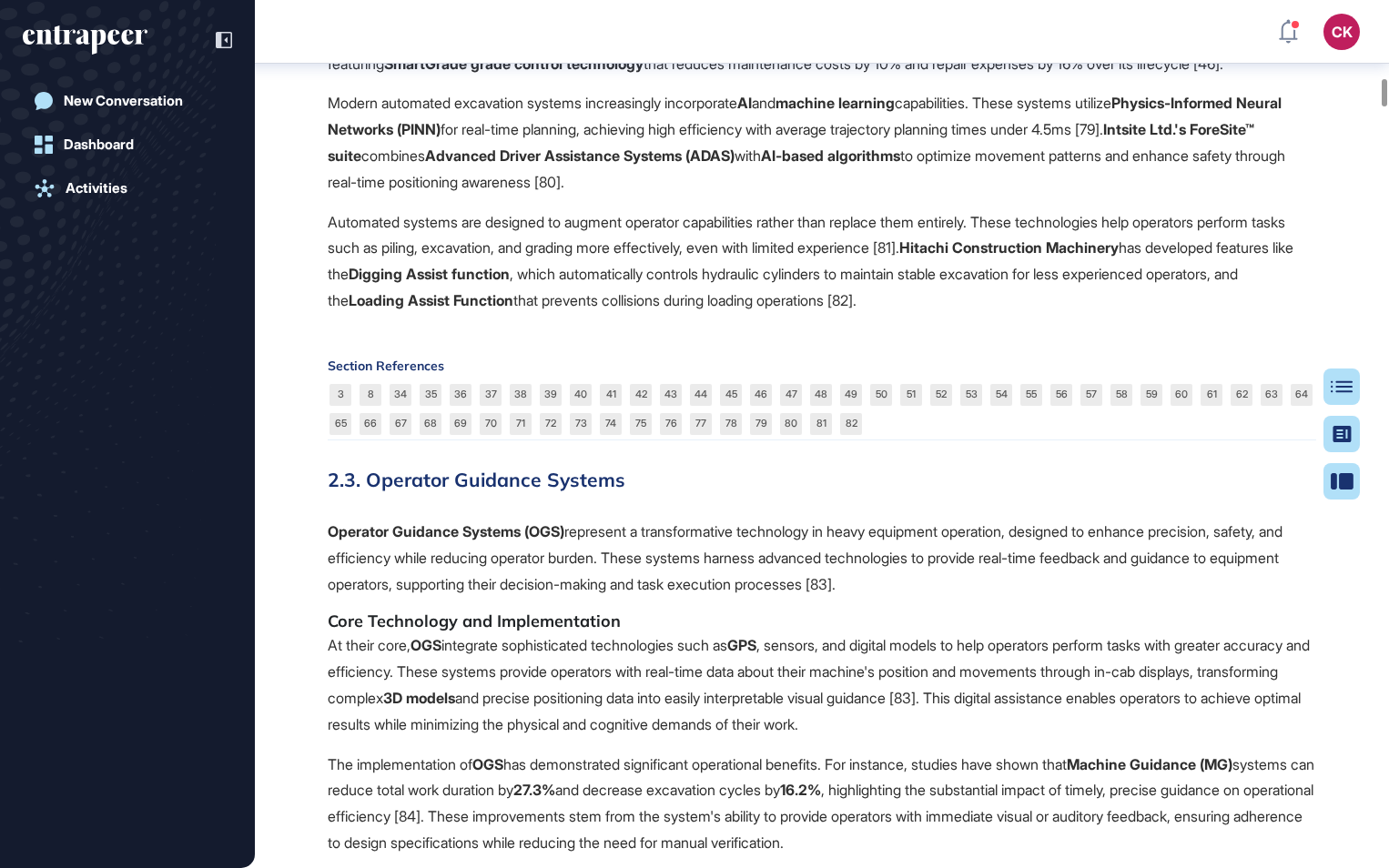 click on "Automated Machine Control (AMC)  is a technology in the construction industry that enables varying levels of automated control of heavy machinery, with the degree of operator intervention depending on the specific system. Some  AMC  systems allow machines to perform tasks with minimal operator intervention, while others require more active involvement [3][39]. At its core,  AMC  combines hardware and software solutions to determine a machine's current position and compare it with desired design surfaces, utilizing technologies such as  GPS , sensors, and software algorithms [34][36].   The primary purpose of  AMC  is to enhance precision and efficiency in earthworks while contributing to cost savings and safety improvements. These systems employ positioning sensors, actuators, and controllers to automate machine excavation calculations and operation, making heavy construction work faster and safer [35]. By integrating with machine hydraulics,  AMC   Core Components and Functionality   AMC 10-20mm   AMC 30-50%" 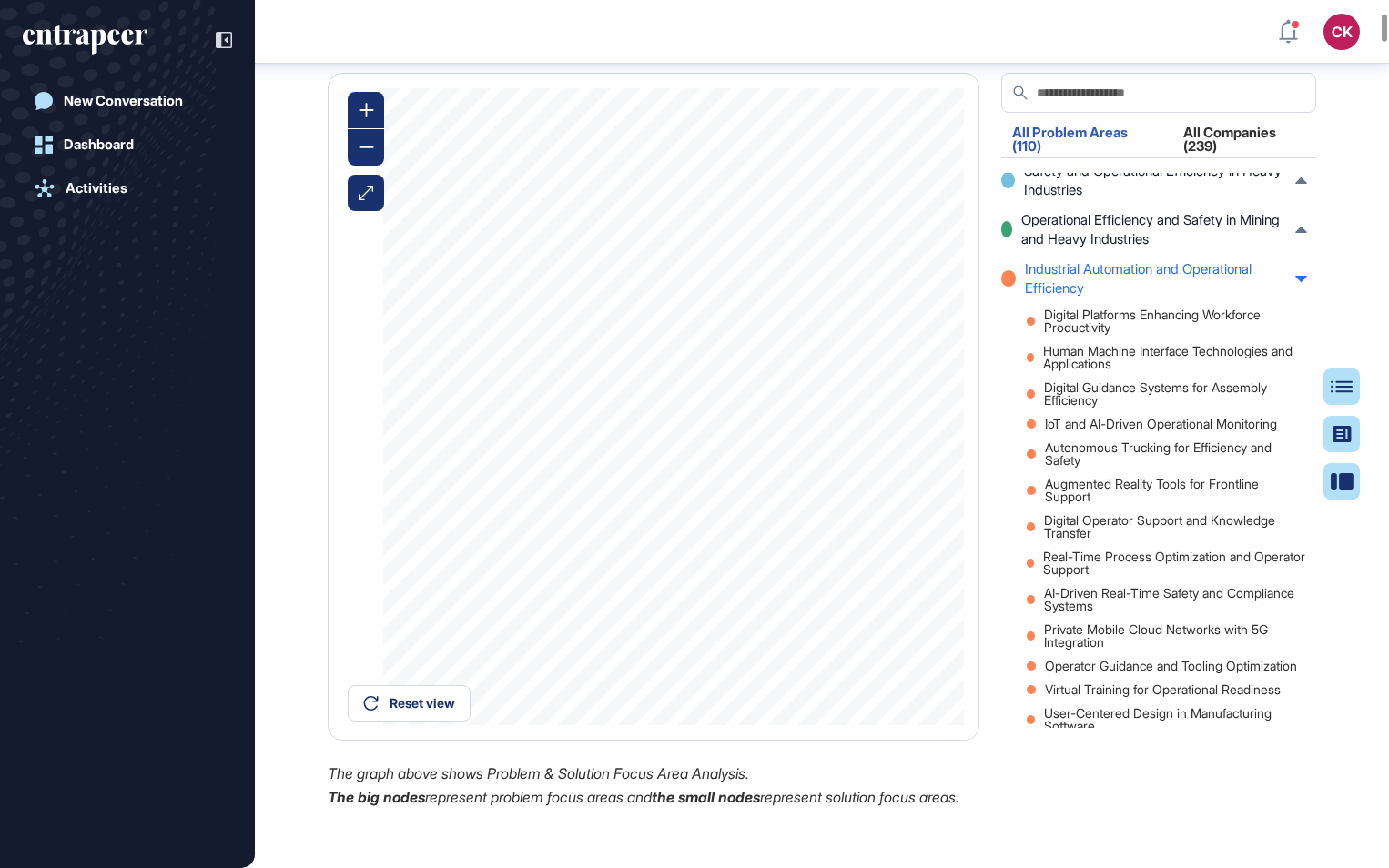 scroll, scrollTop: 1730, scrollLeft: 0, axis: vertical 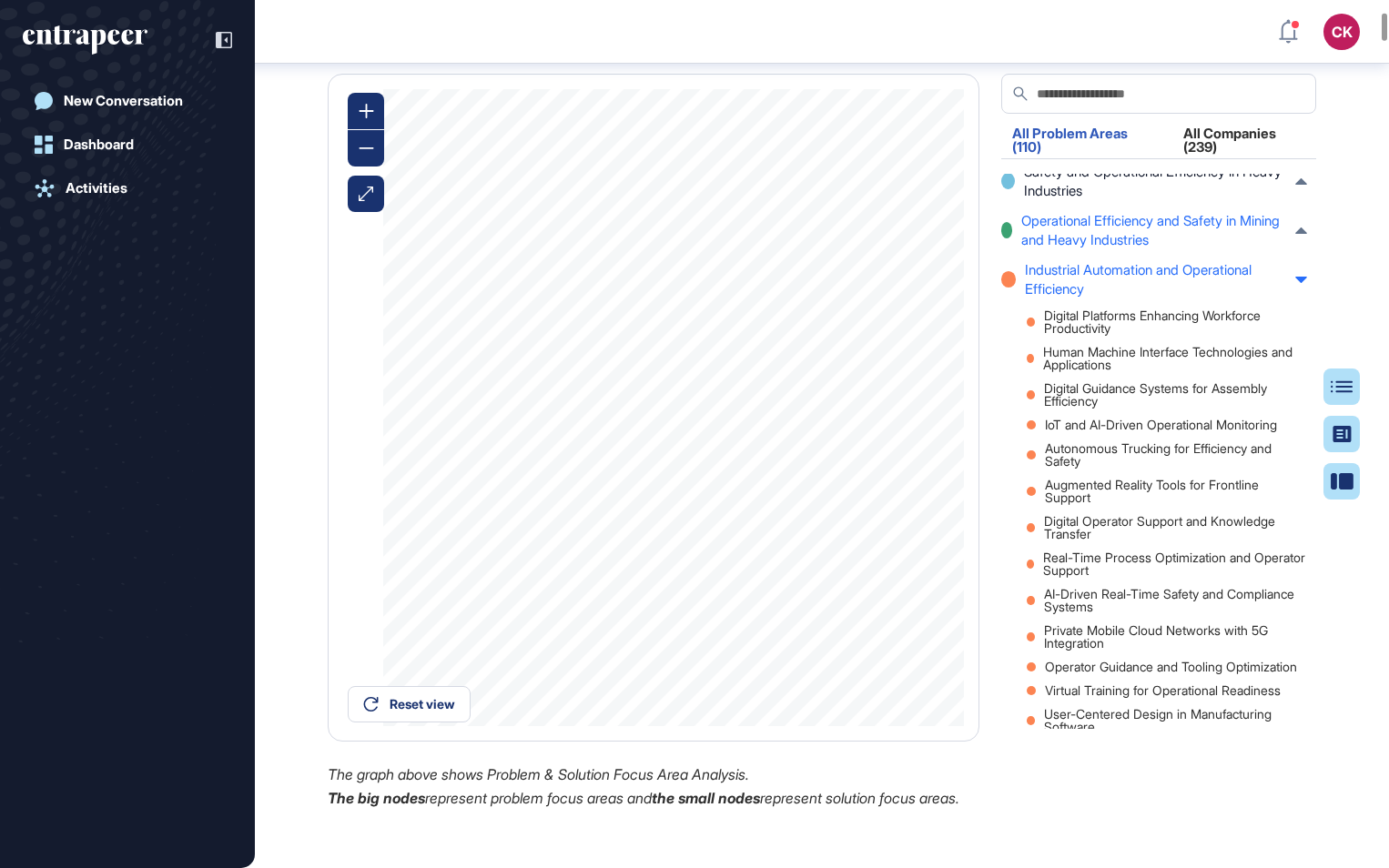 click 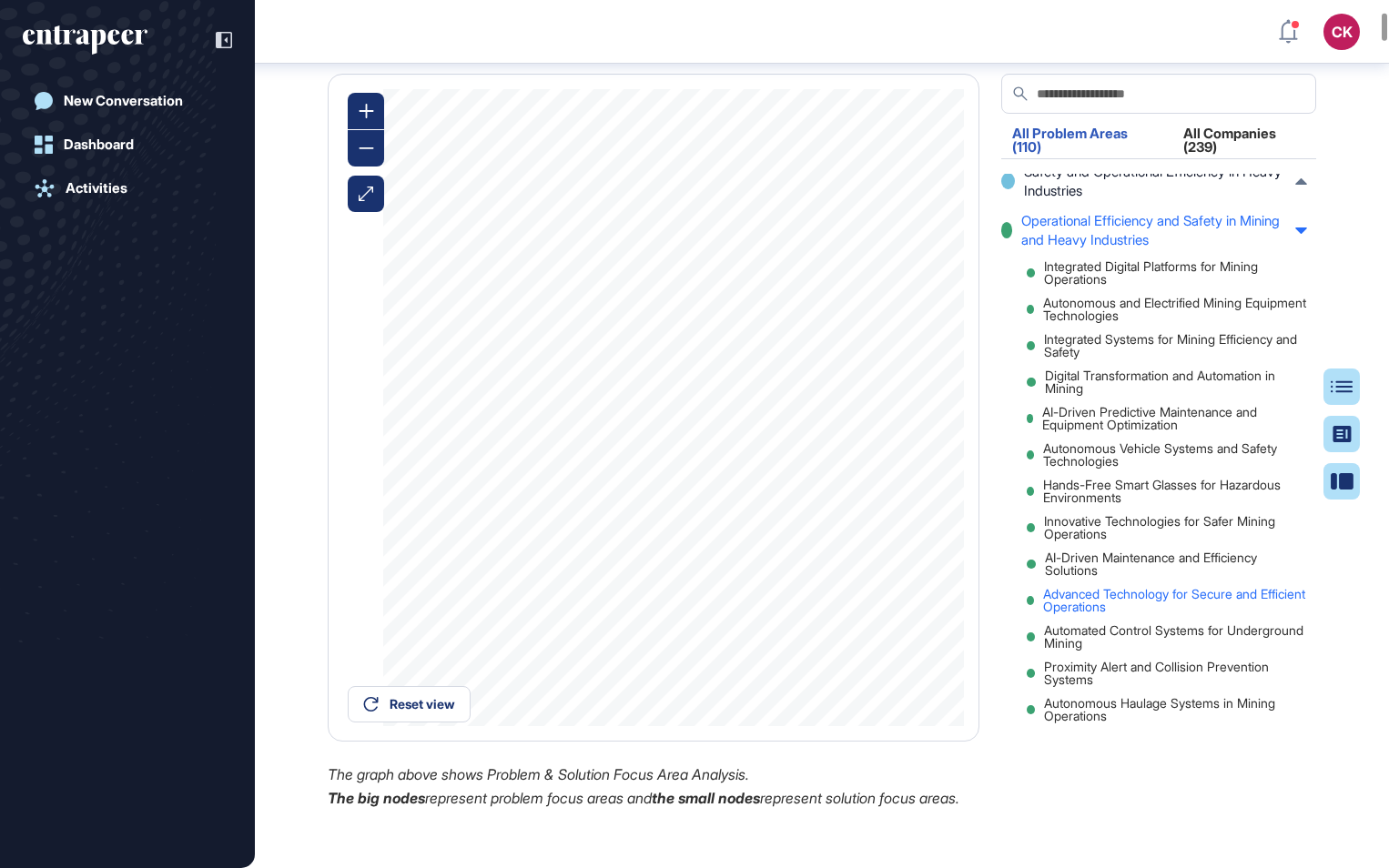 scroll, scrollTop: 552, scrollLeft: 0, axis: vertical 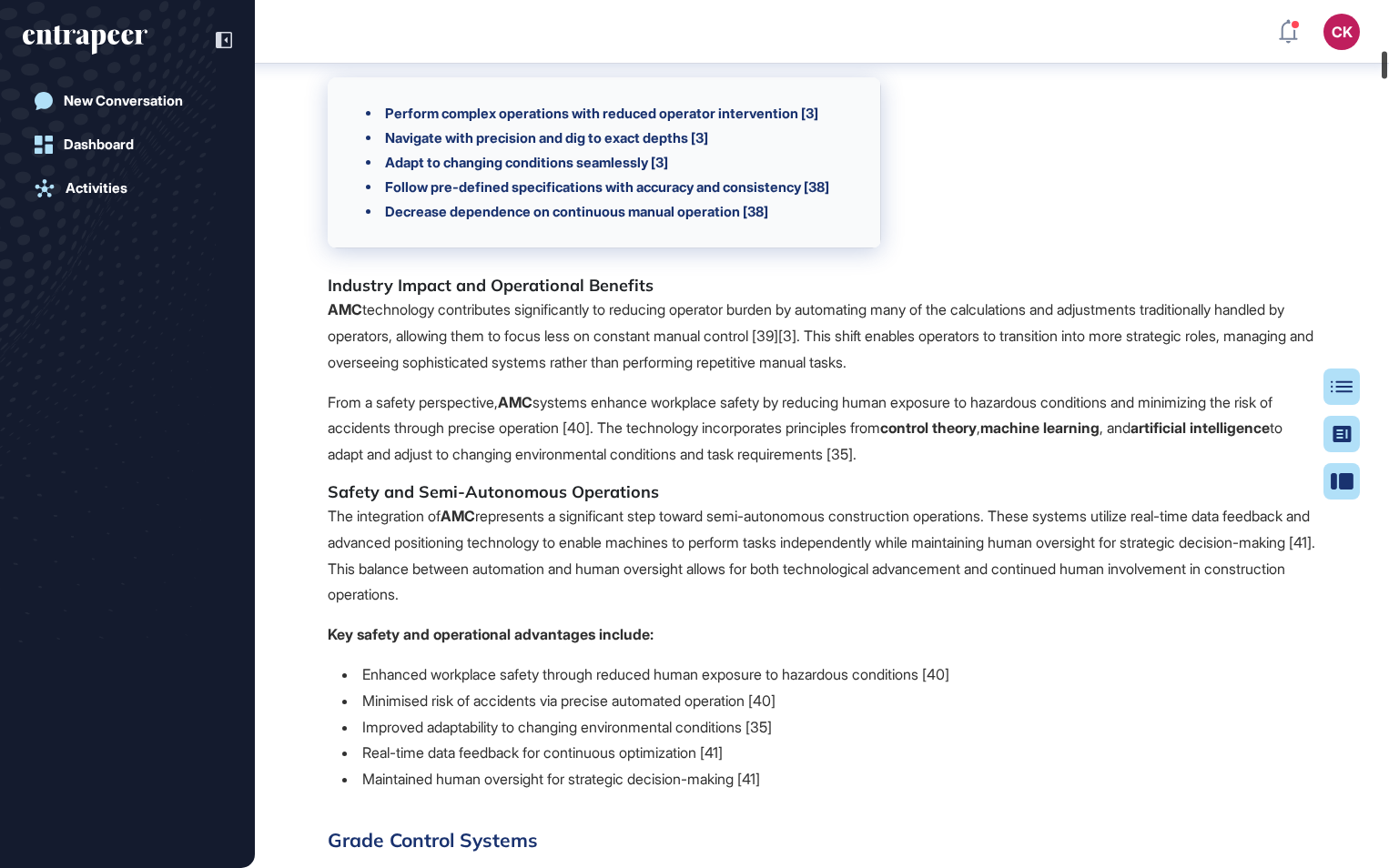 drag, startPoint x: 1383, startPoint y: 48, endPoint x: 1380, endPoint y: 58, distance: 10.440307 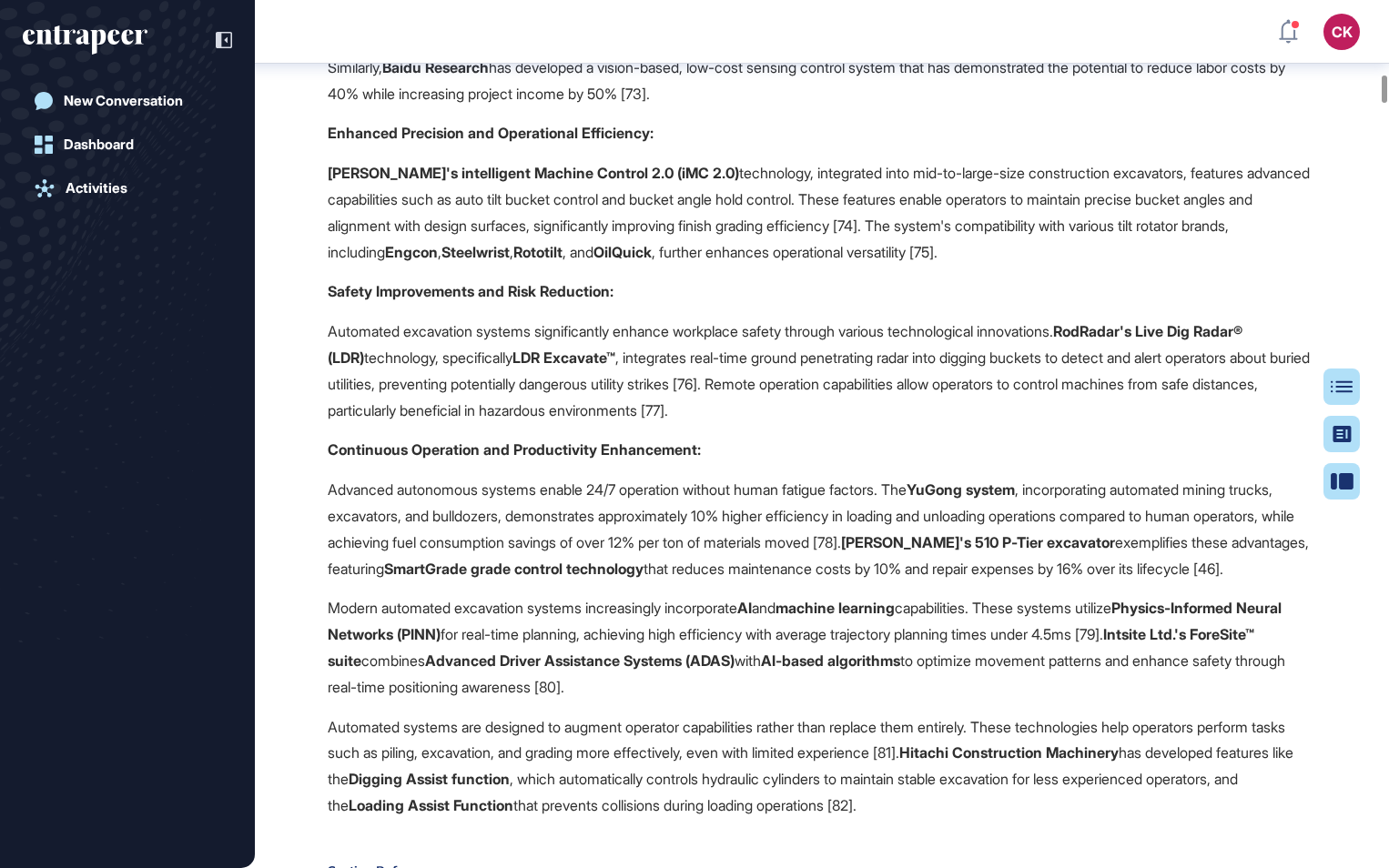 scroll, scrollTop: 10960, scrollLeft: 0, axis: vertical 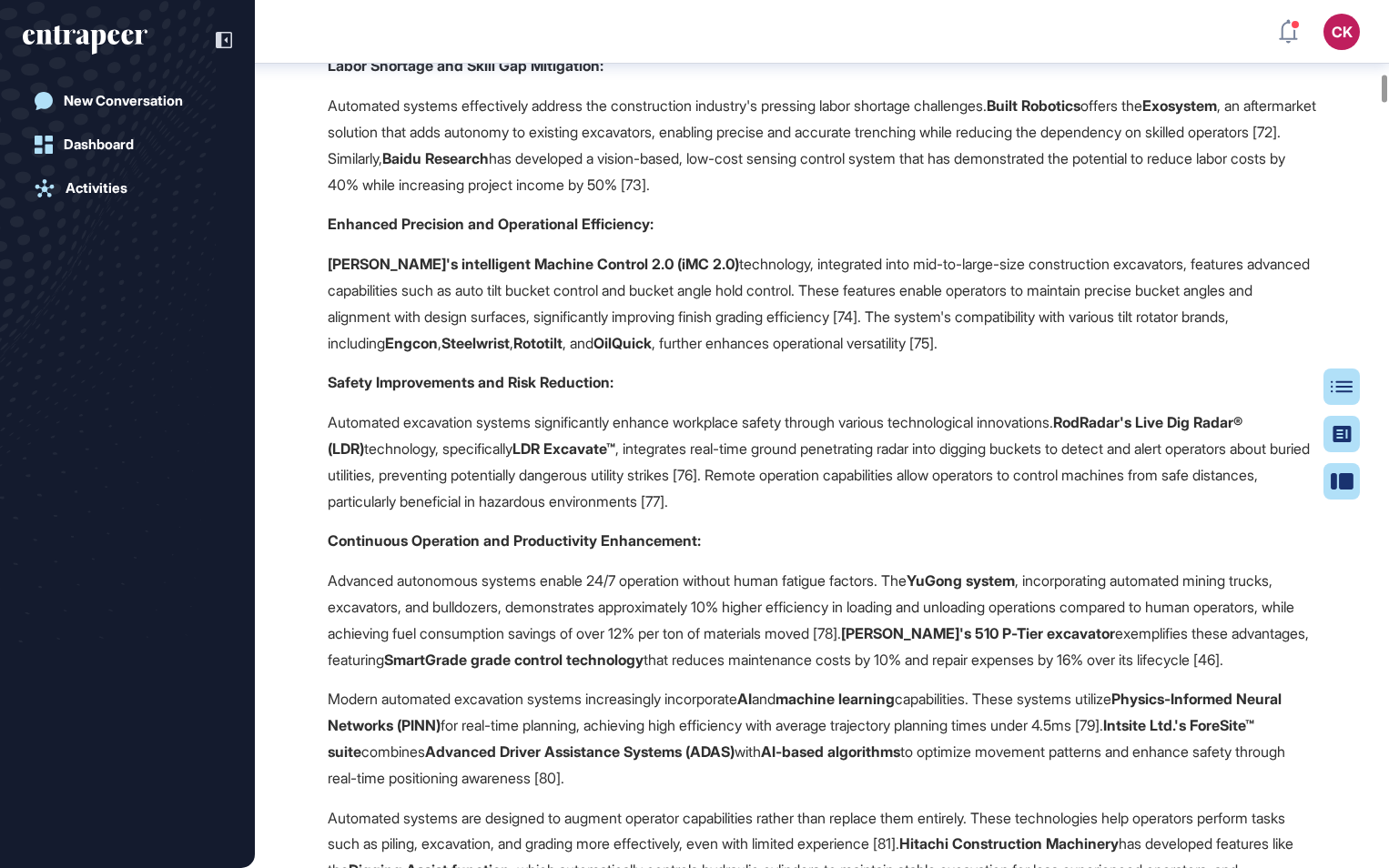 drag, startPoint x: 1037, startPoint y: 404, endPoint x: 1129, endPoint y: 406, distance: 92.0217 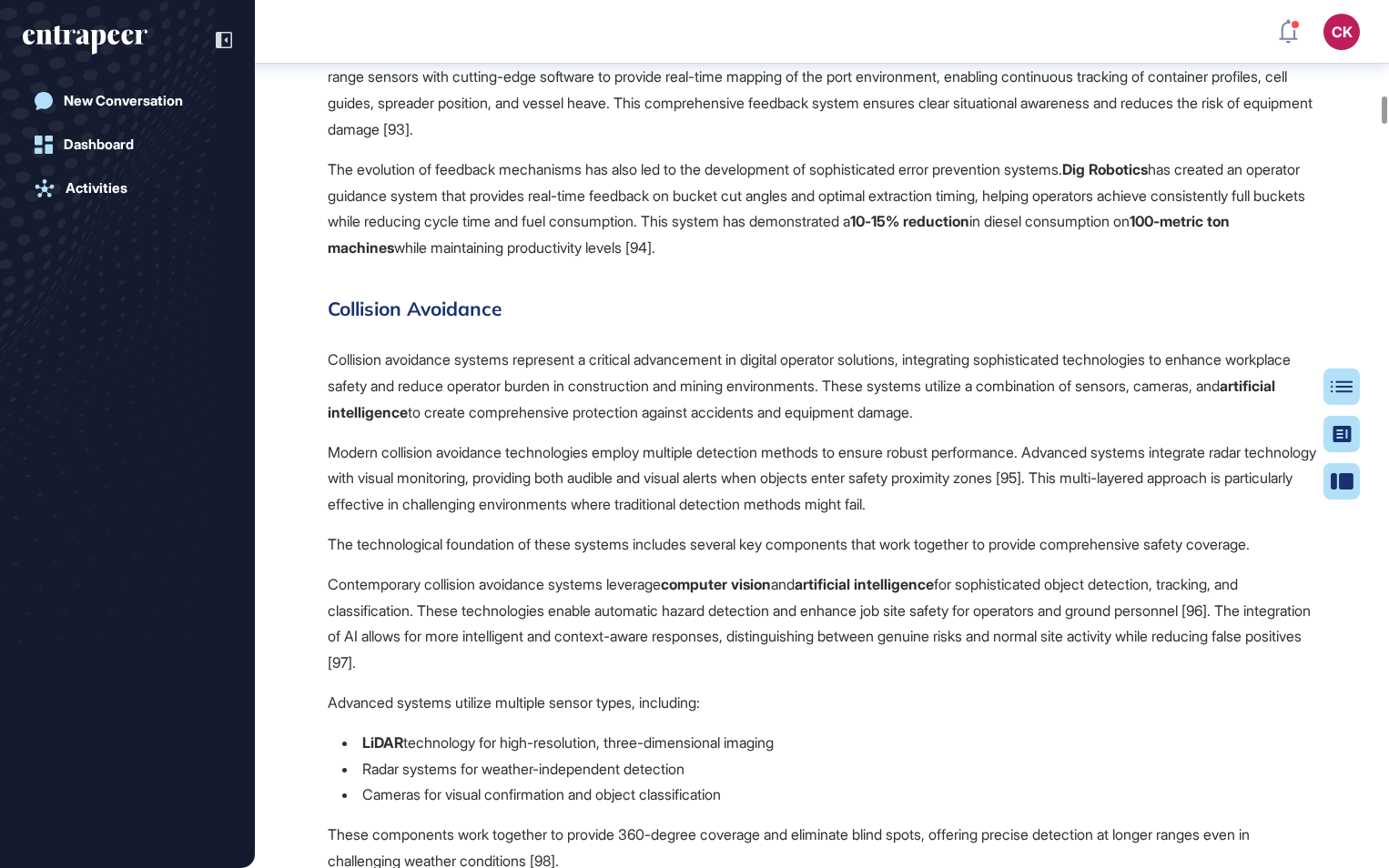 scroll, scrollTop: 14145, scrollLeft: 0, axis: vertical 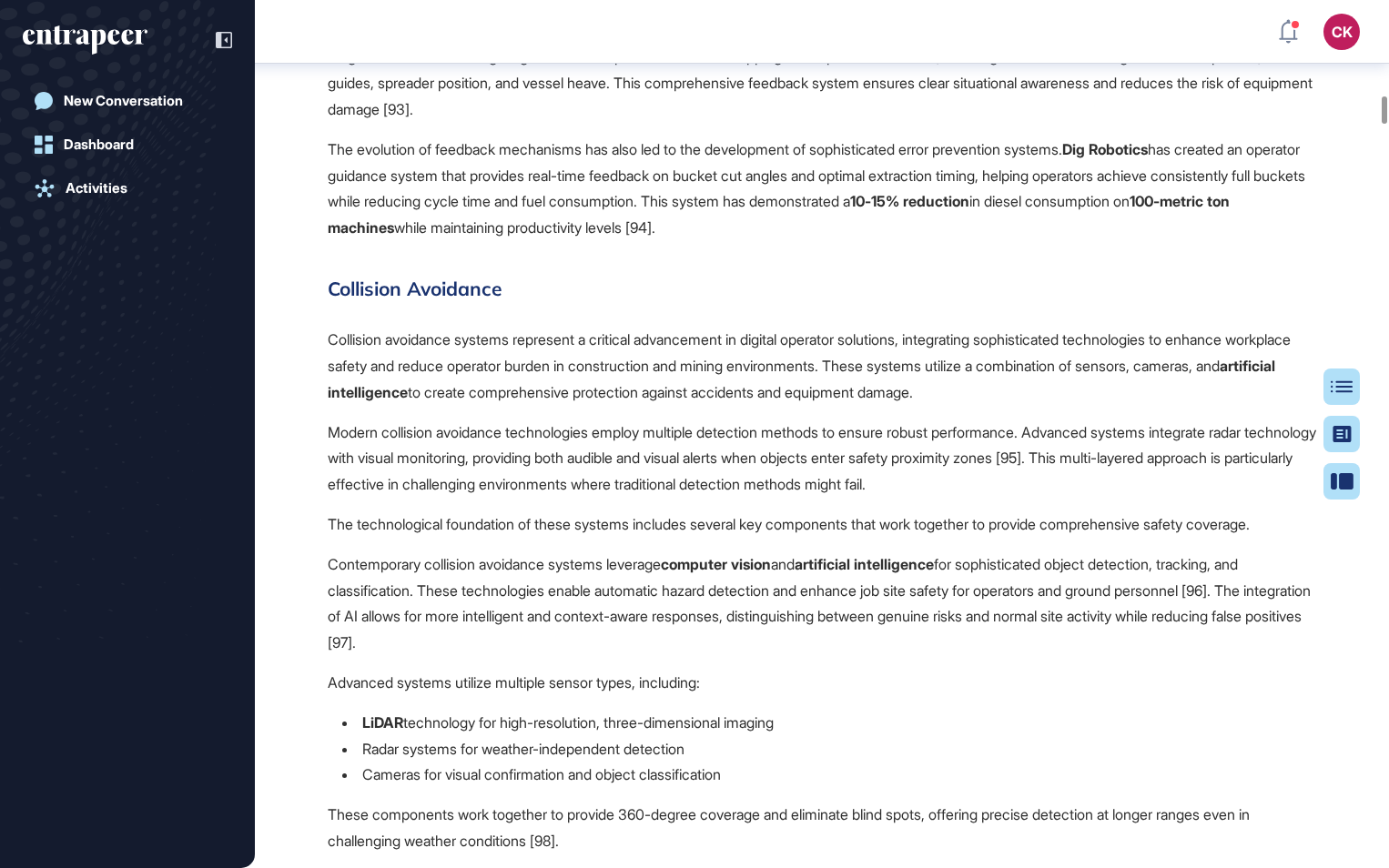 drag, startPoint x: 1115, startPoint y: 590, endPoint x: 1201, endPoint y: 595, distance: 86.14523 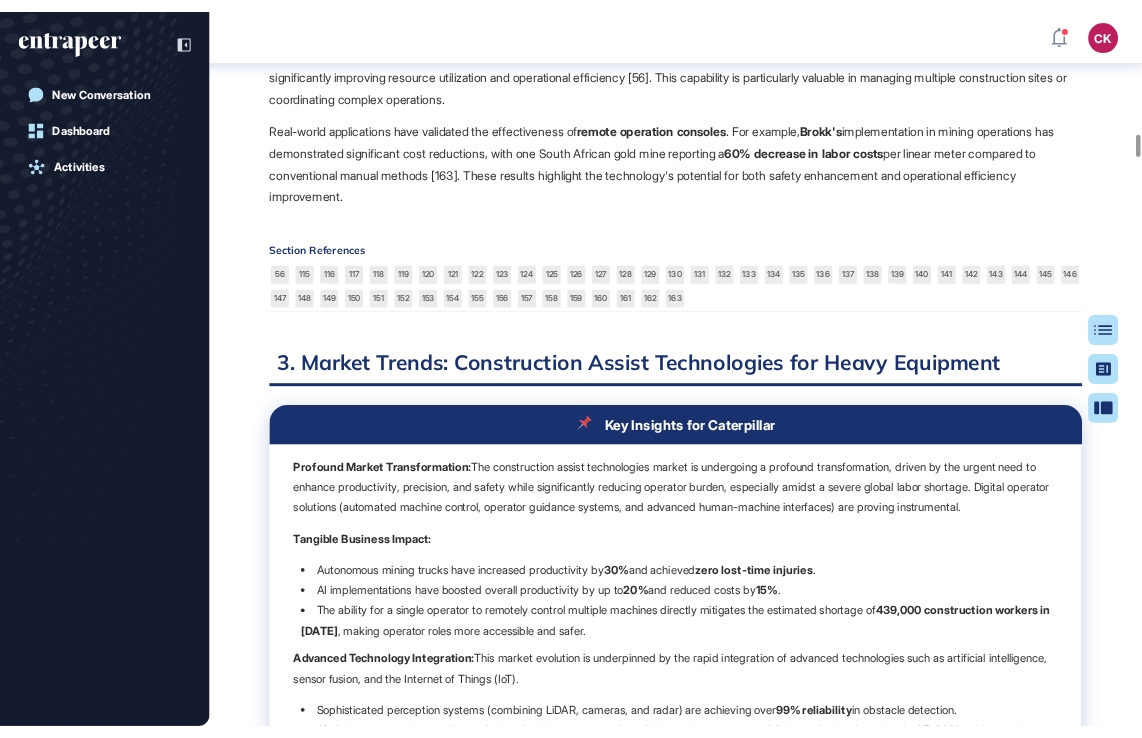 scroll, scrollTop: 24246, scrollLeft: 0, axis: vertical 